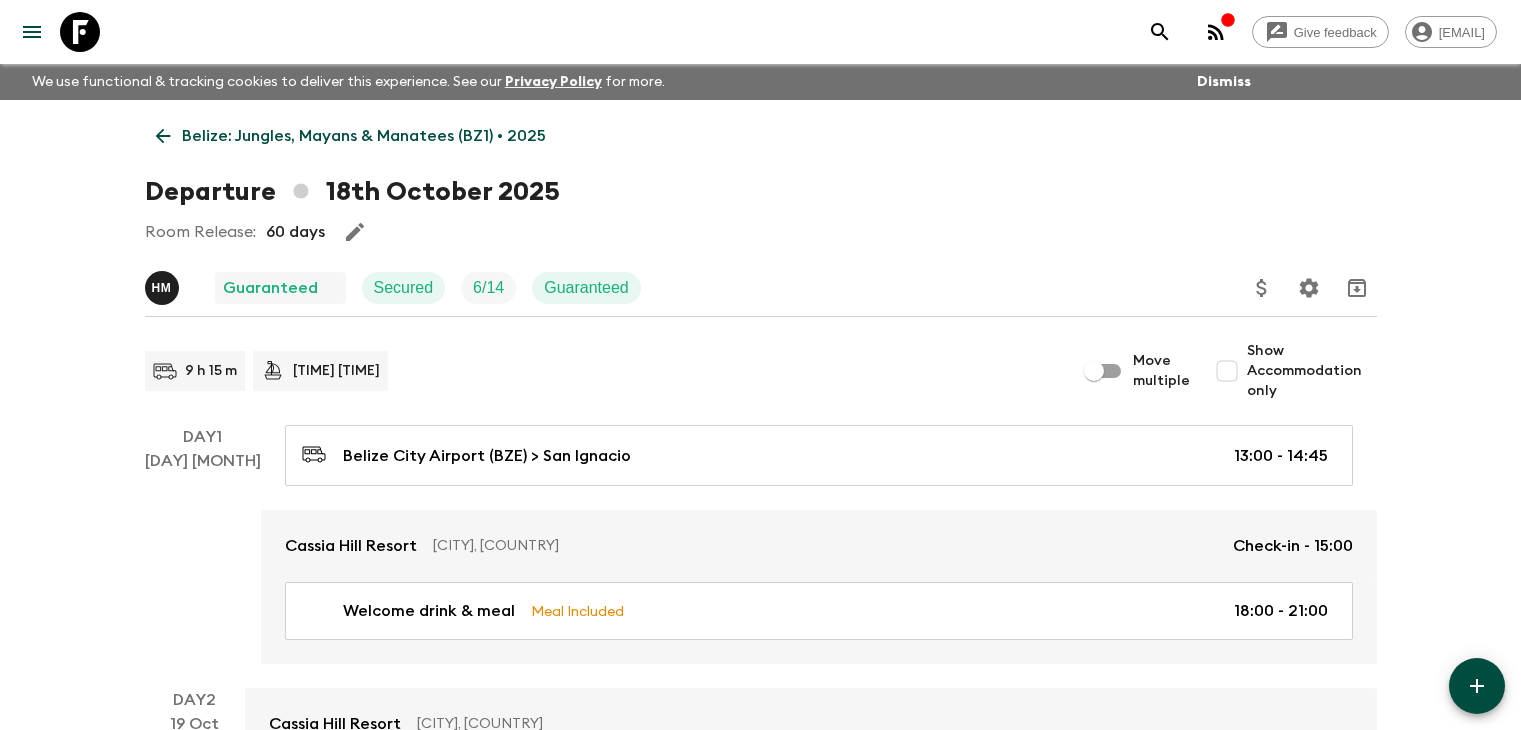 scroll, scrollTop: 0, scrollLeft: 0, axis: both 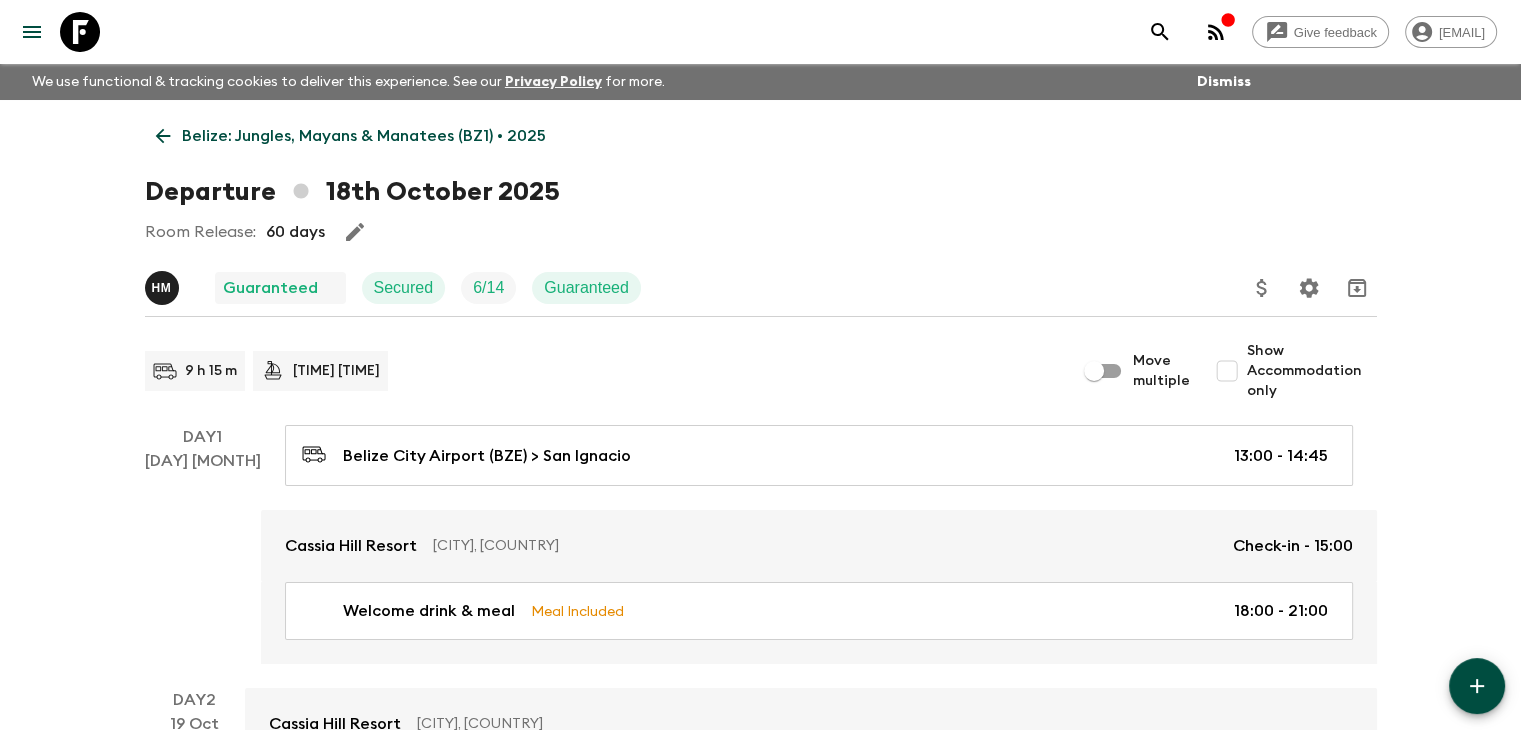 click on "Belize: Jungles, Mayans & Manatees (BZ1) • 2025" at bounding box center (351, 136) 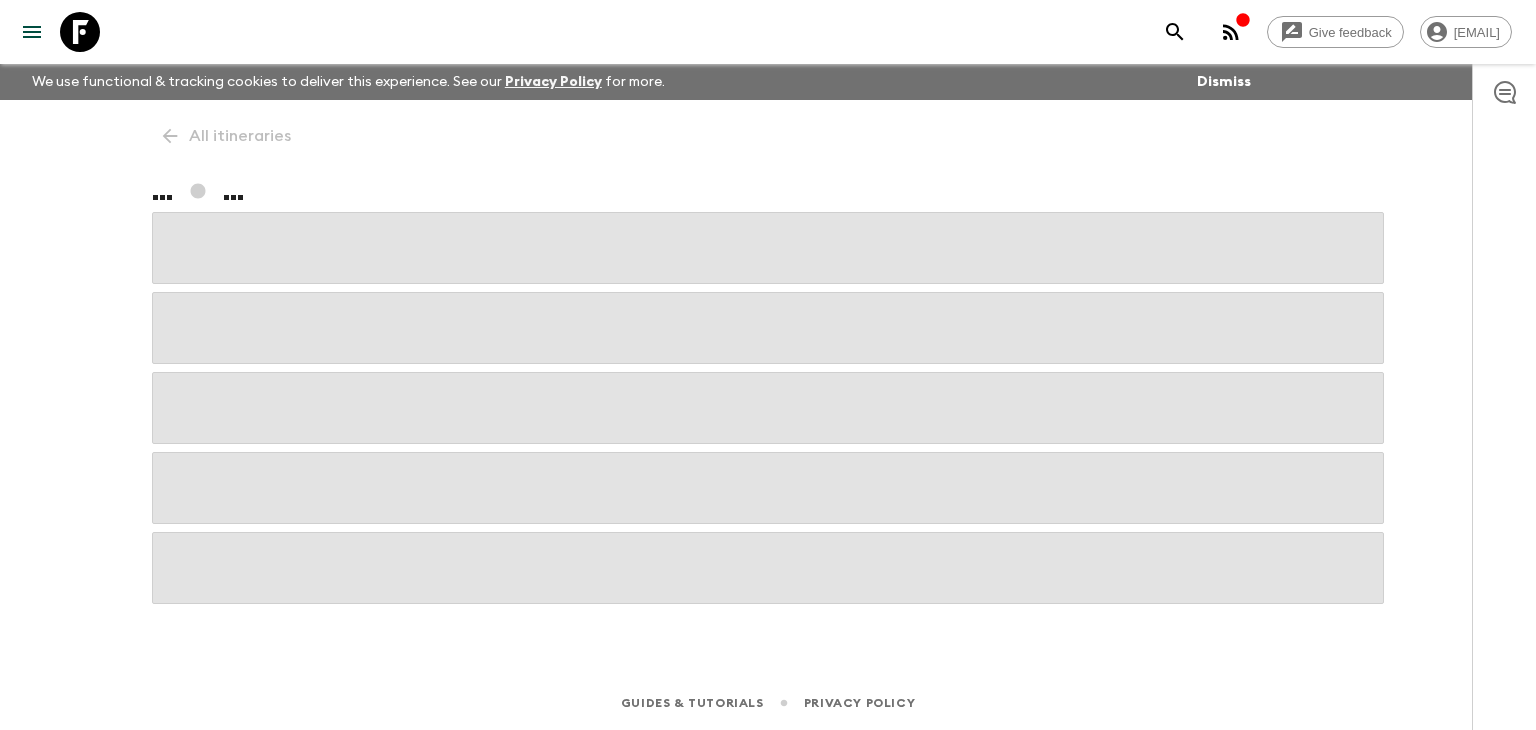 click on "All itineraries ... ..." at bounding box center (768, 360) 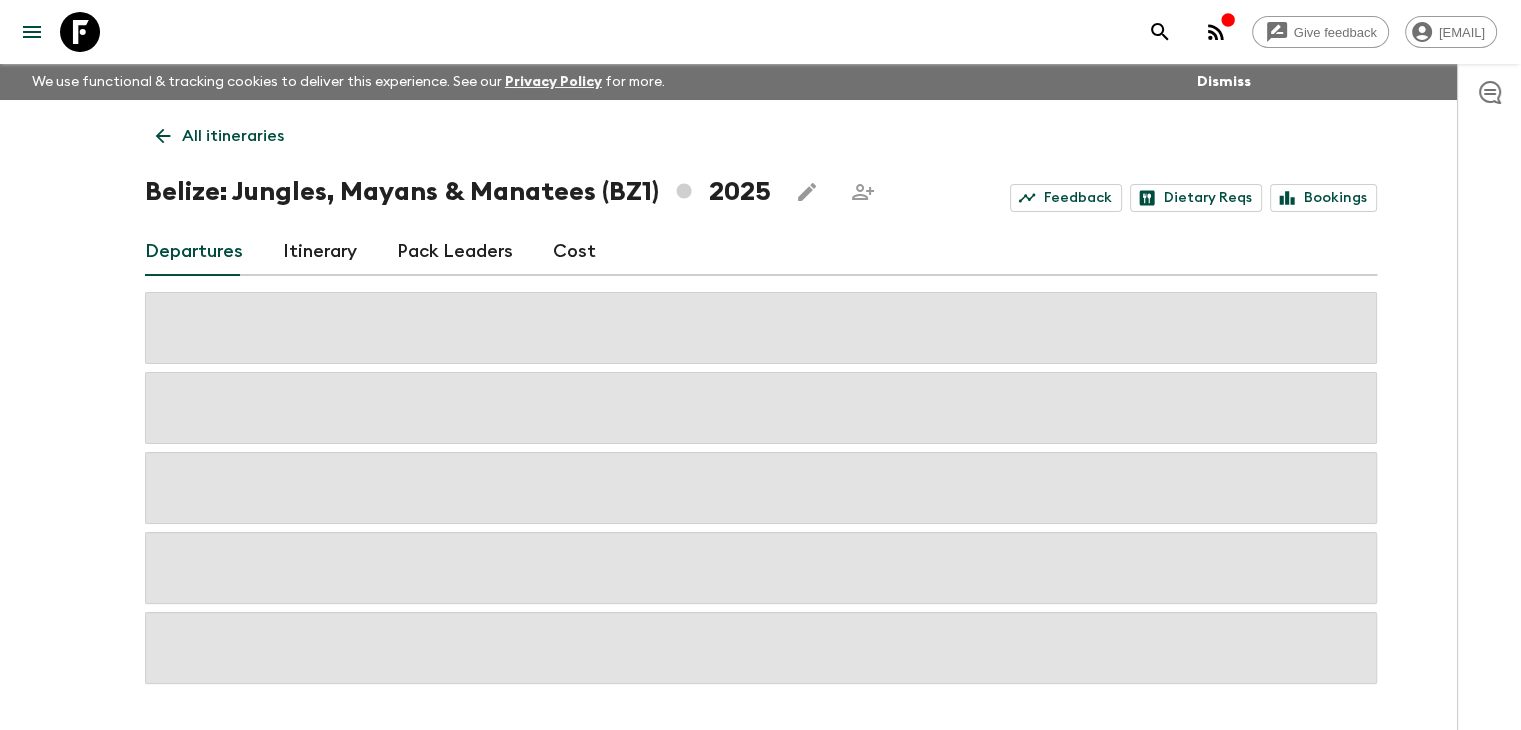 click on "All itineraries" at bounding box center [220, 136] 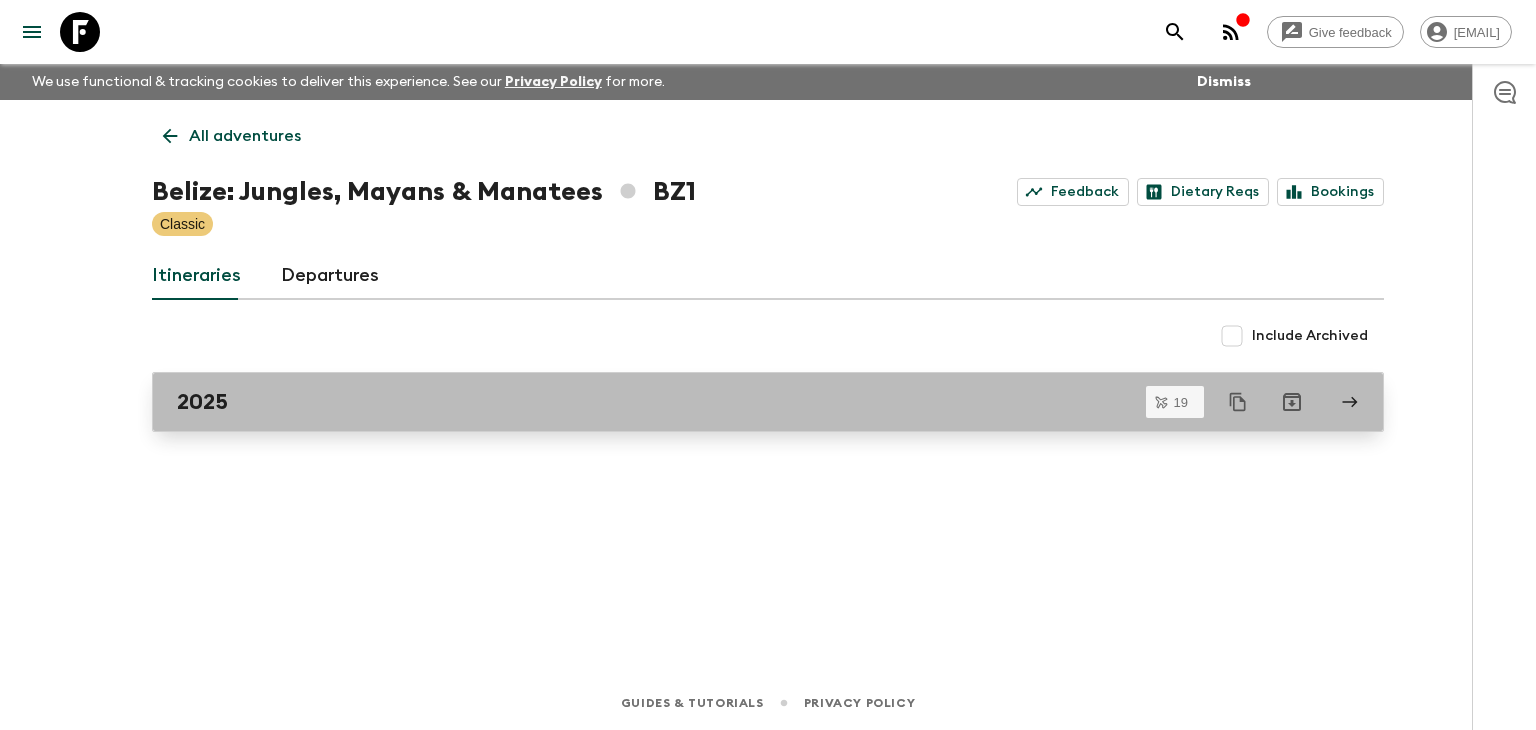 click on "2025" at bounding box center (749, 402) 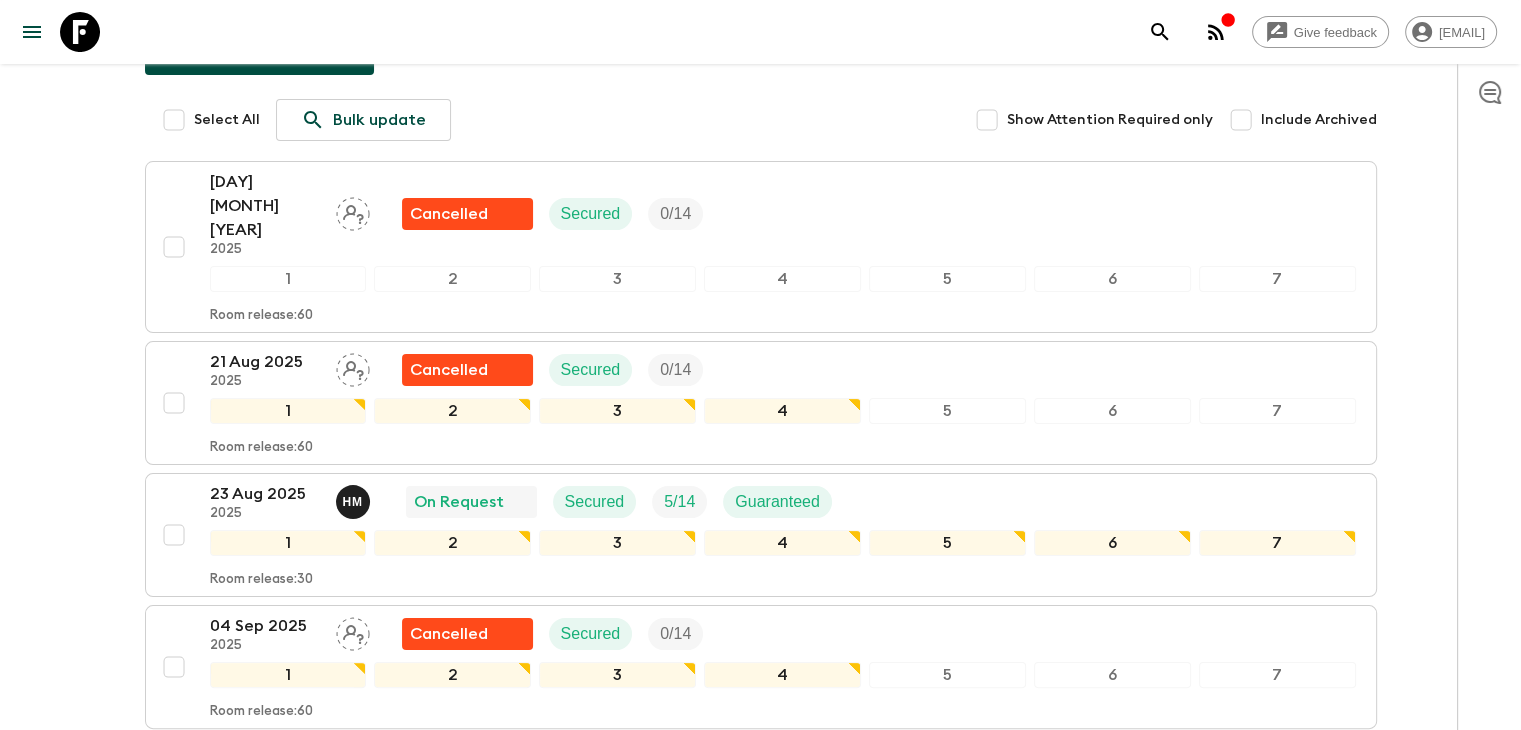 scroll, scrollTop: 300, scrollLeft: 0, axis: vertical 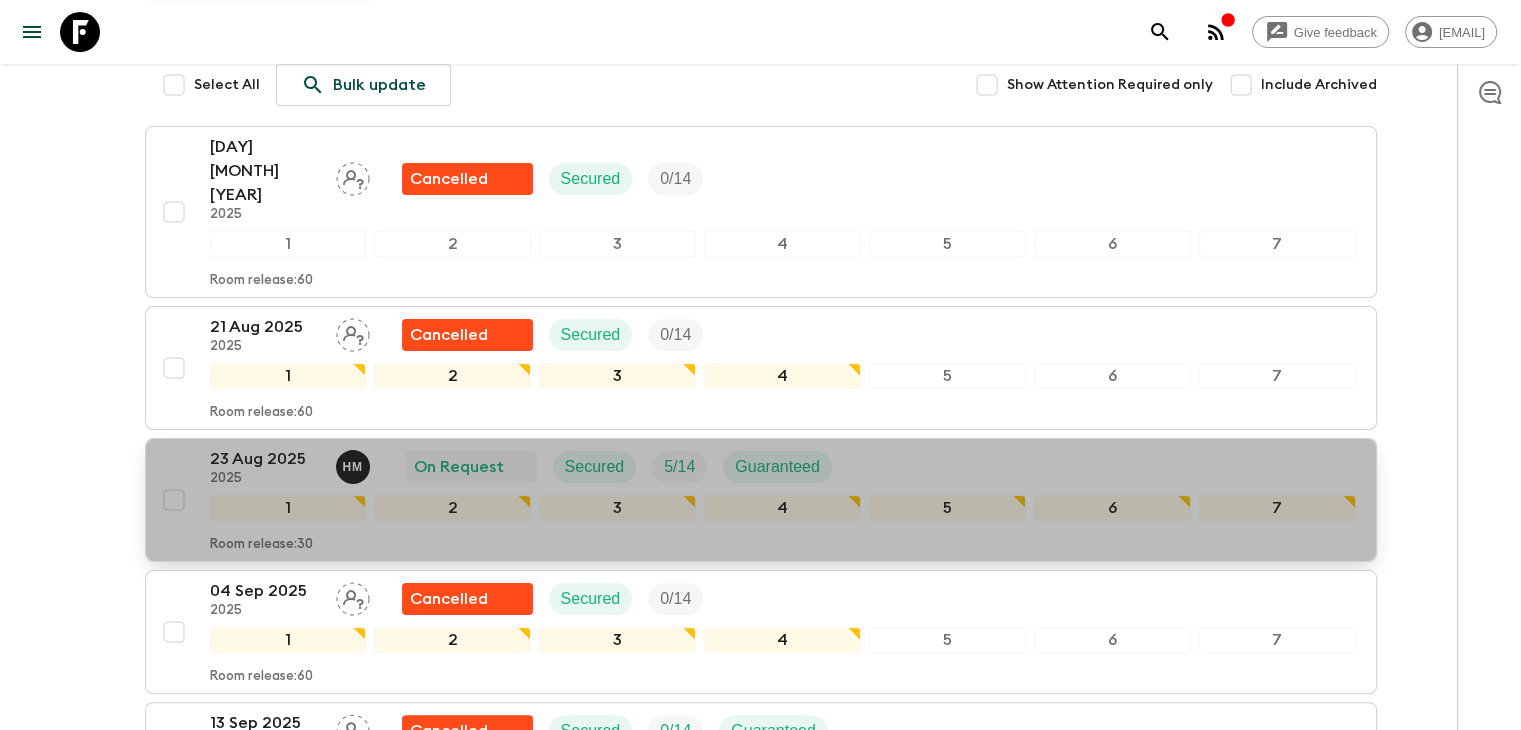 click on "[CITY] [YEAR] H M On Request Secured 5 / 14 Guaranteed 1 2 3 4 5 6 7 Room release: 30" at bounding box center (755, 500) 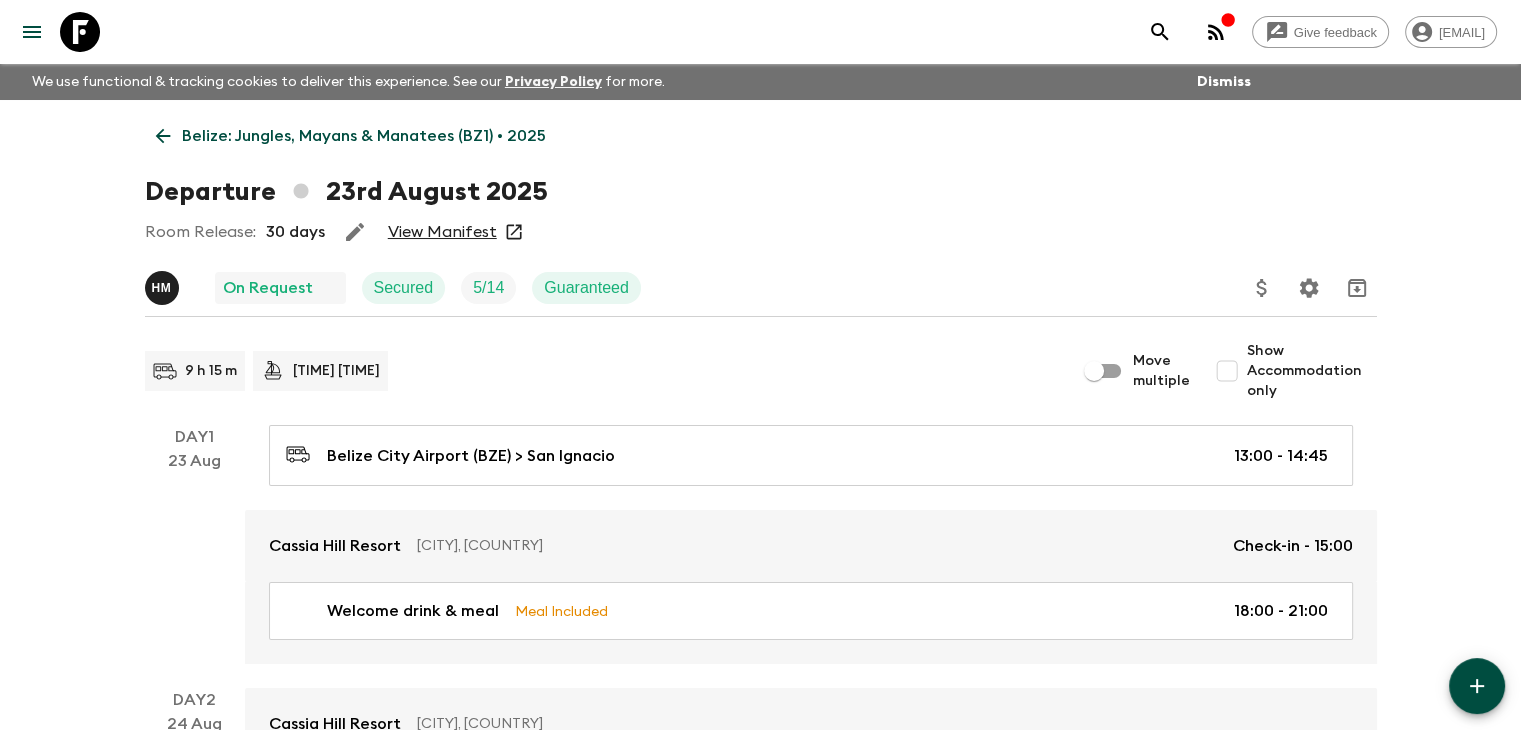 click on "View Manifest" at bounding box center [442, 232] 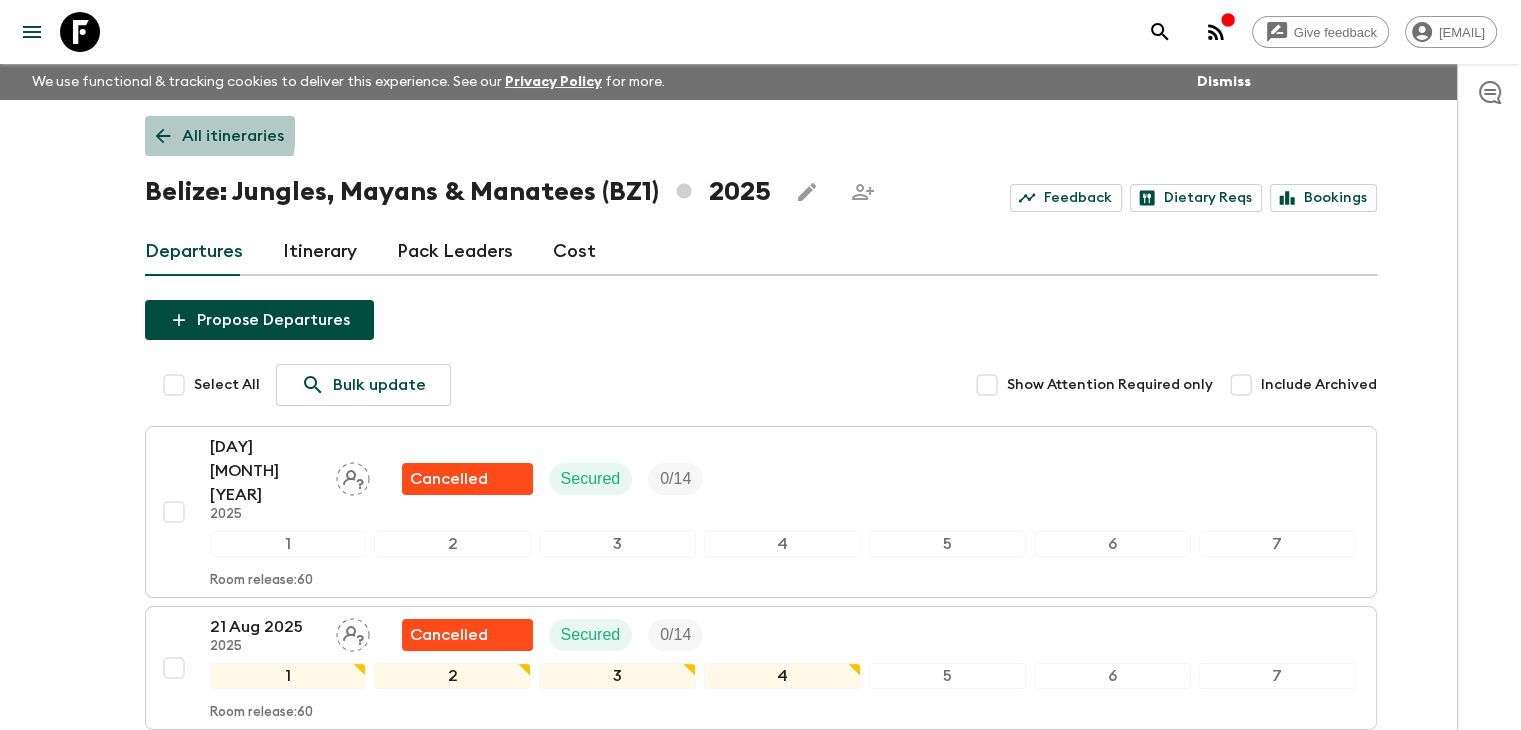 click 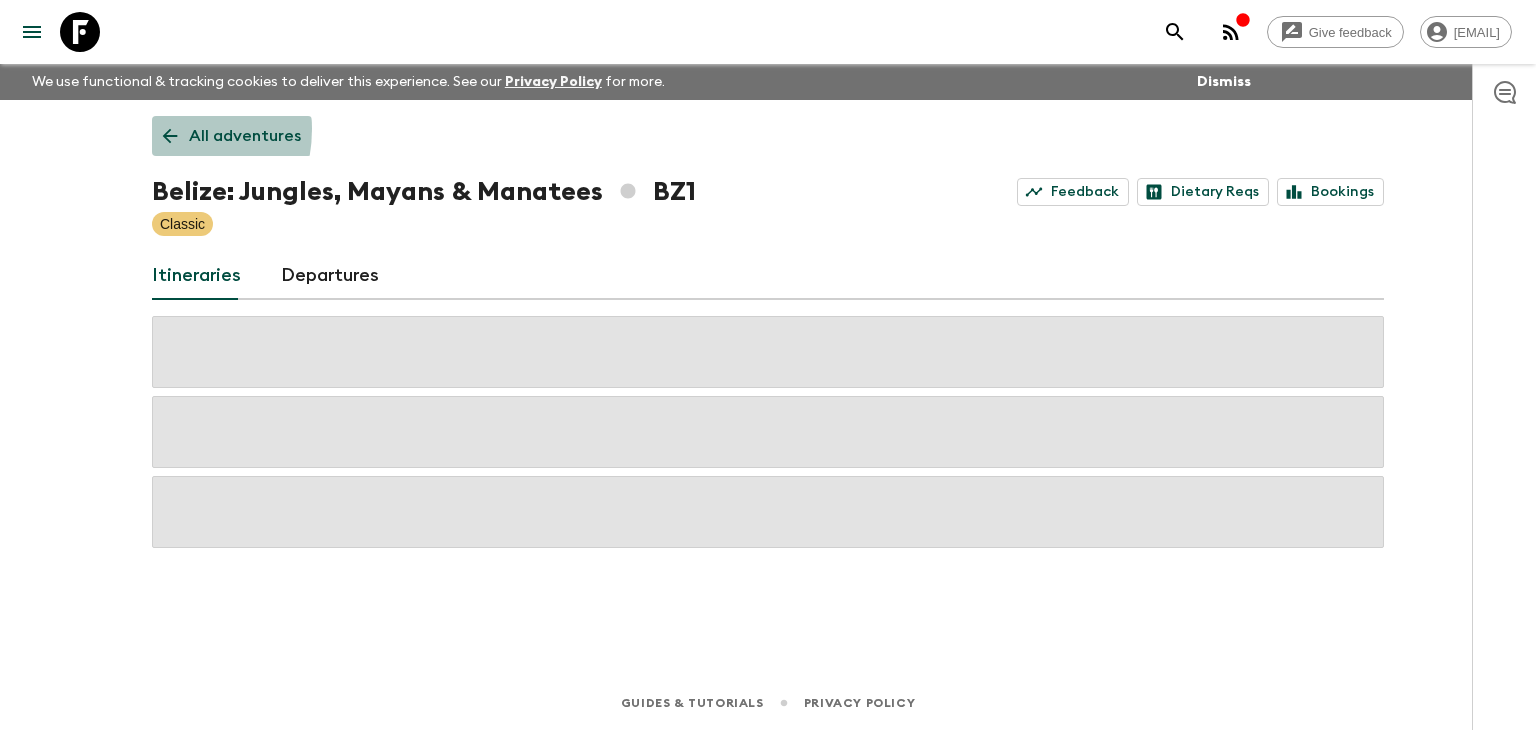 click on "All adventures" at bounding box center (232, 136) 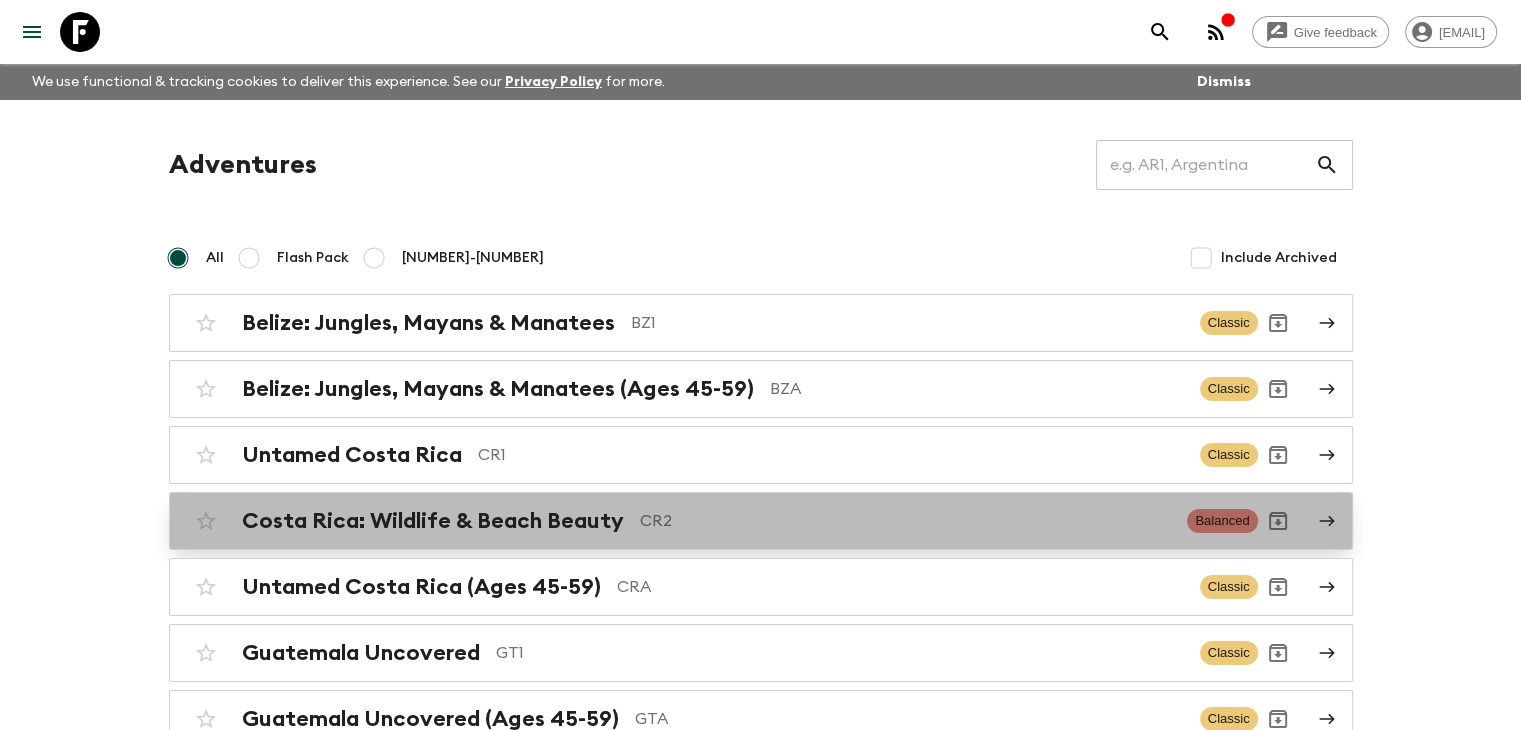 click on "Costa Rica: Wildlife & Beach Beauty" at bounding box center [433, 521] 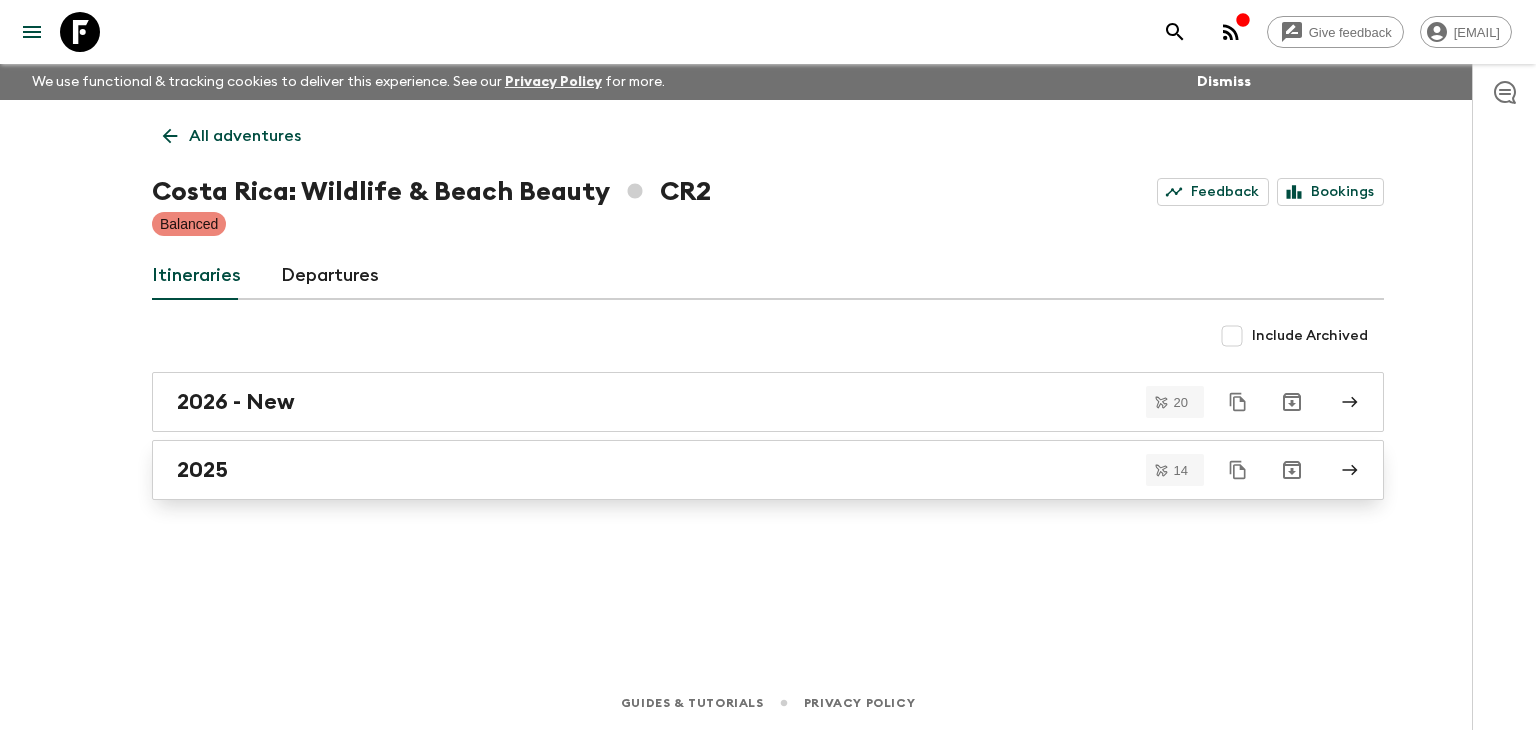 click on "2025" at bounding box center (749, 470) 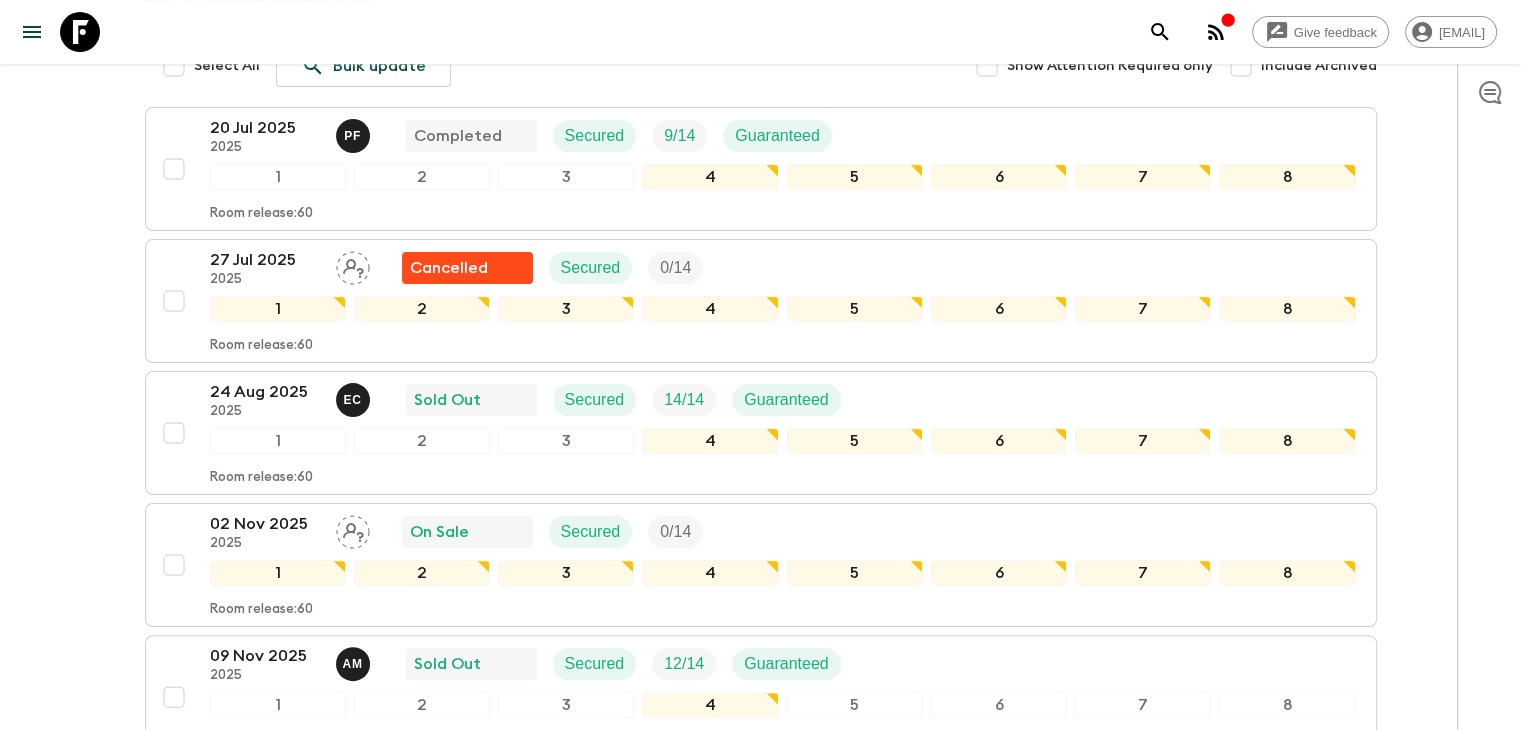 scroll, scrollTop: 364, scrollLeft: 0, axis: vertical 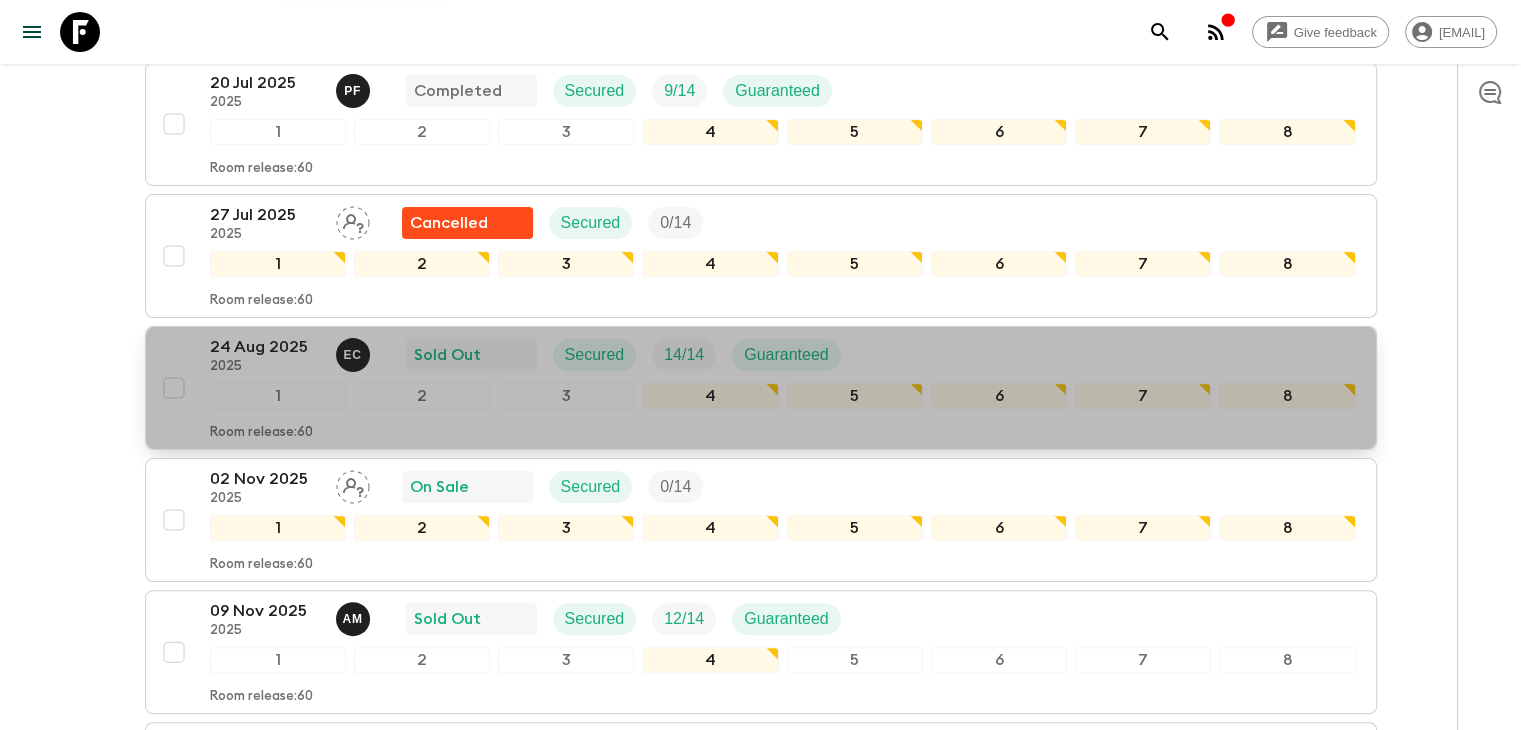 click on "2025" at bounding box center (265, 367) 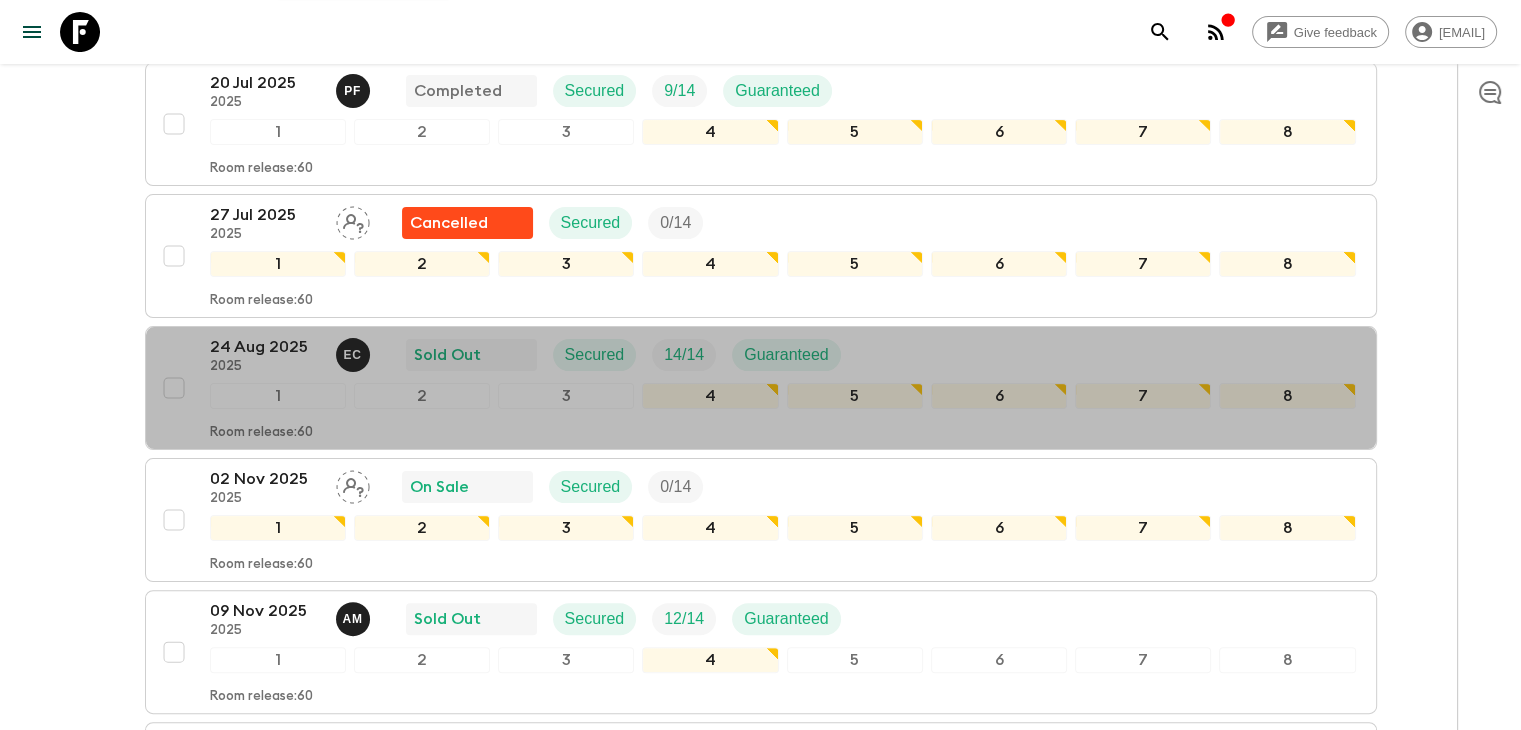 scroll, scrollTop: 0, scrollLeft: 0, axis: both 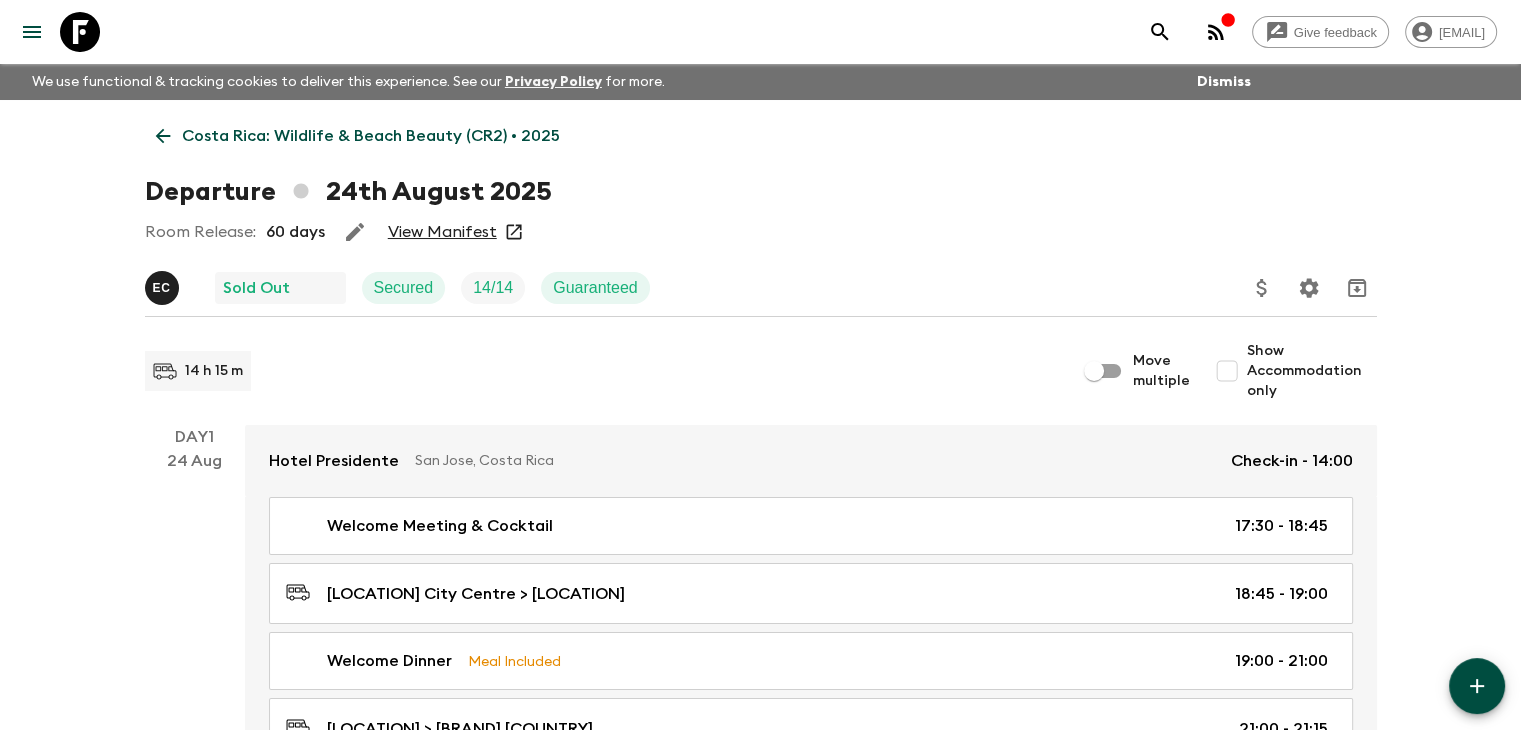 click on "View Manifest" at bounding box center [442, 232] 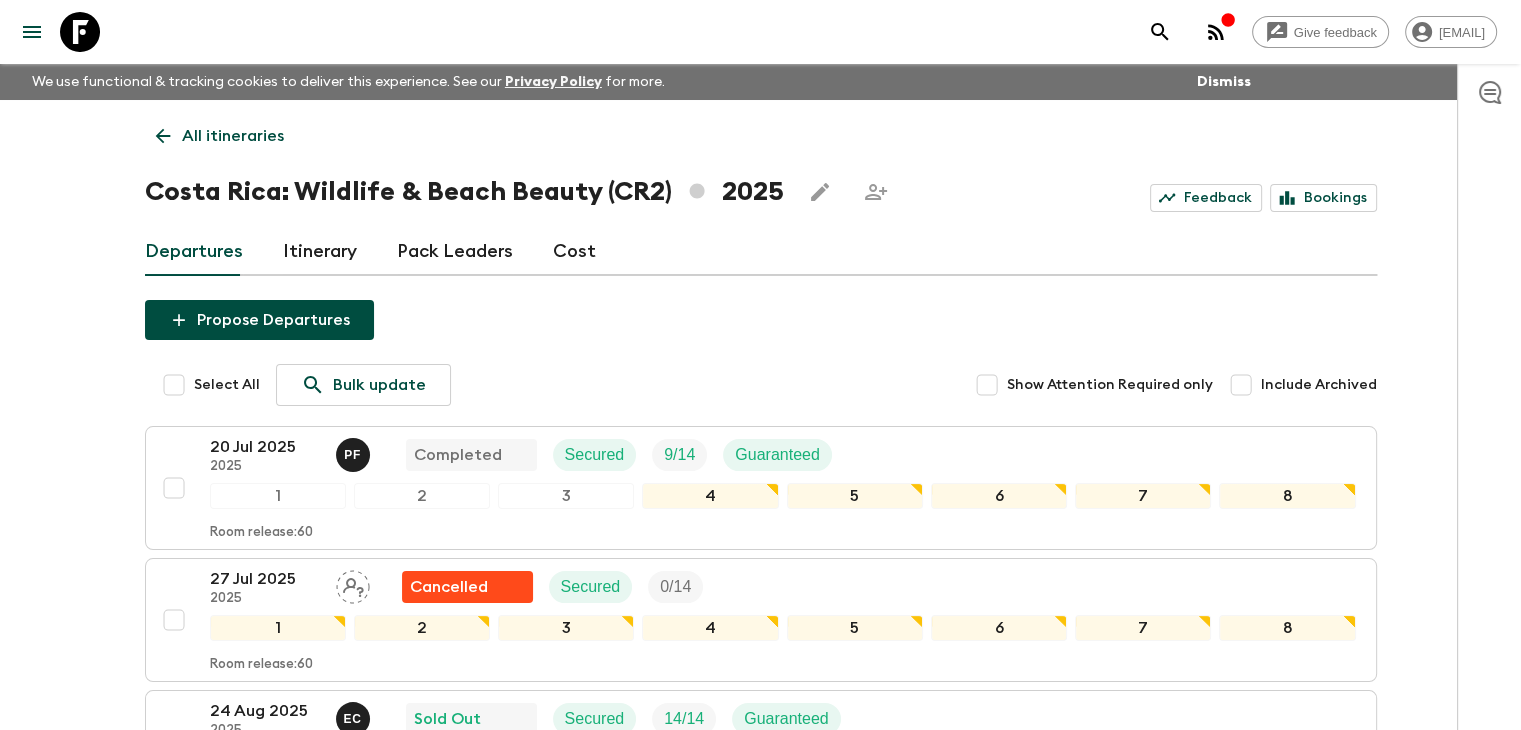 click 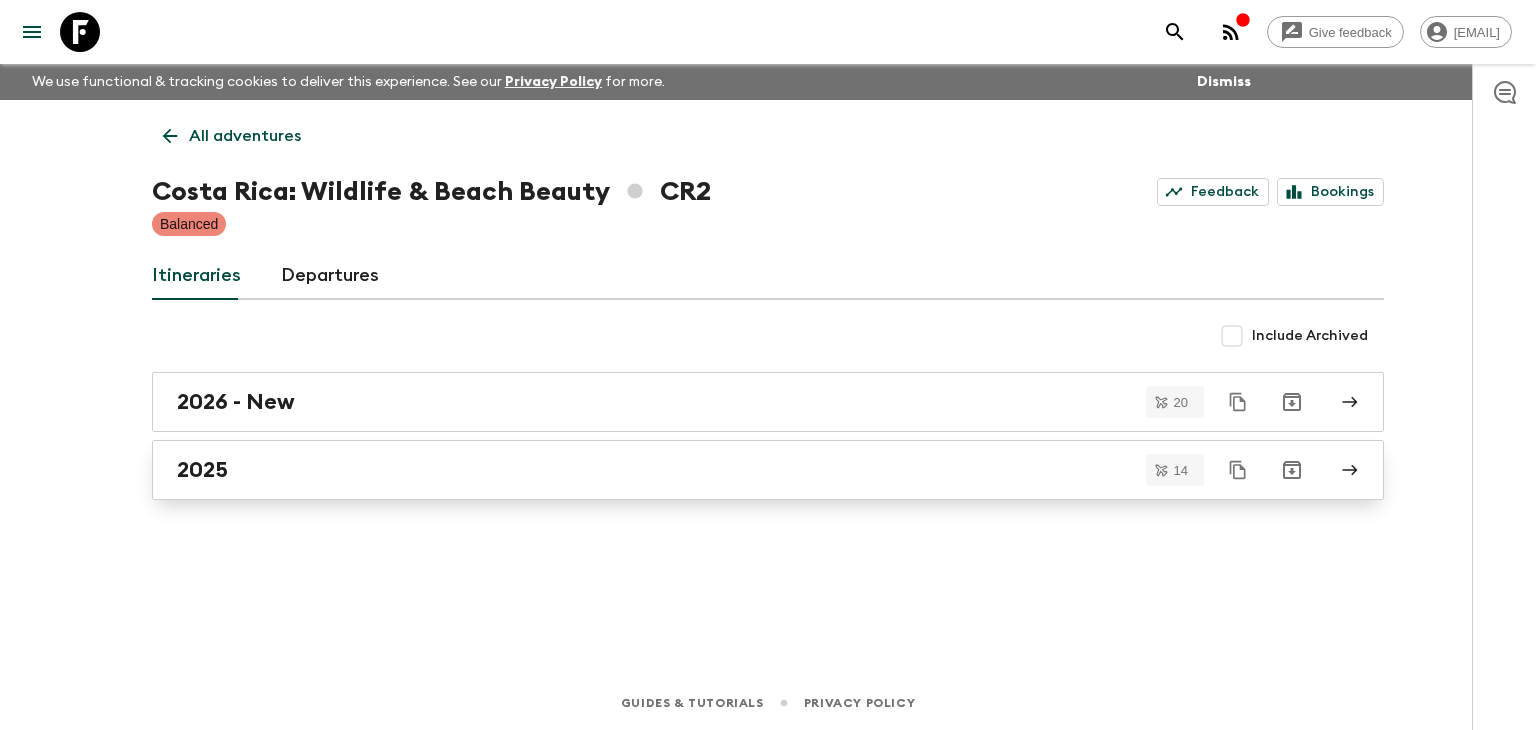 click on "2025" at bounding box center [749, 470] 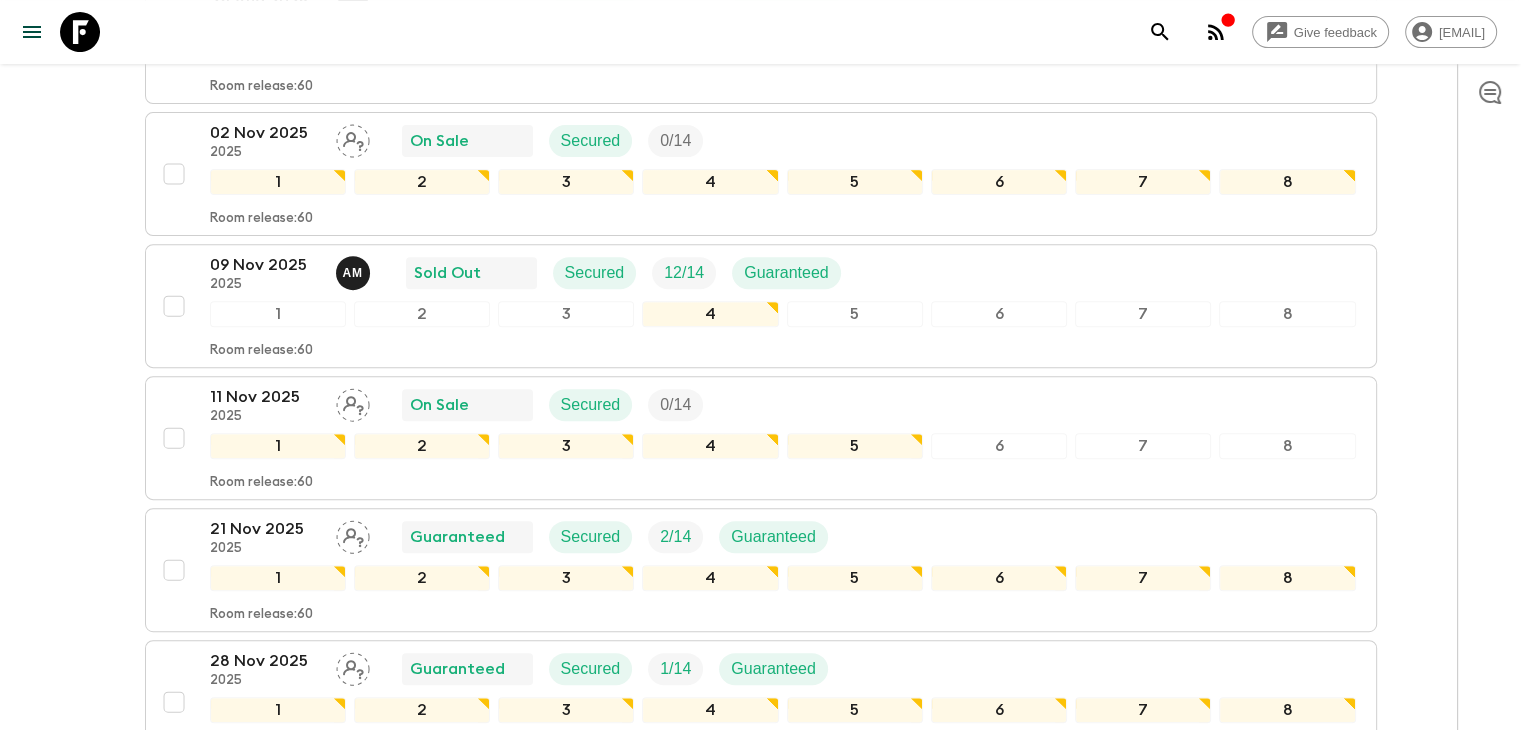 scroll, scrollTop: 700, scrollLeft: 0, axis: vertical 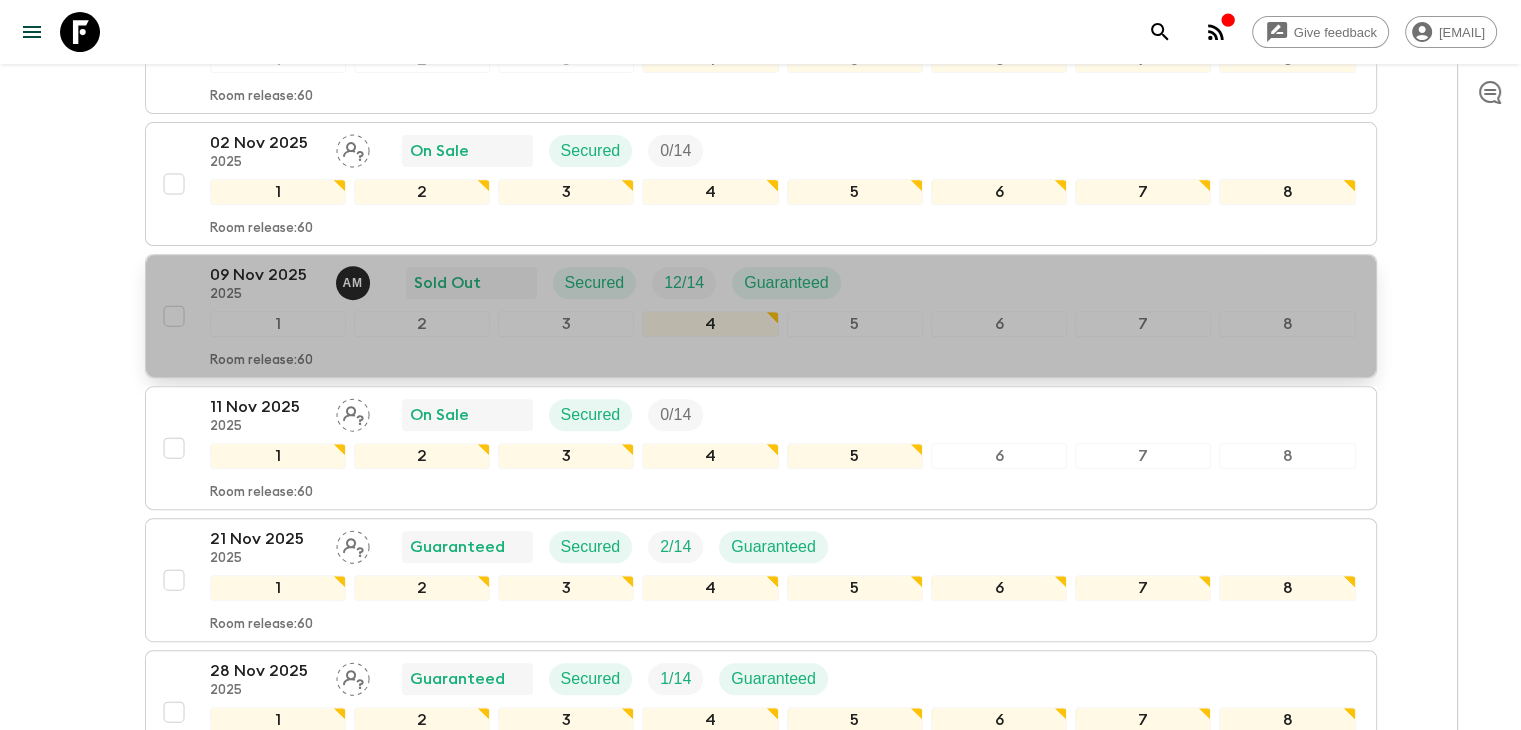 click on "09 Nov 2025" at bounding box center (265, 275) 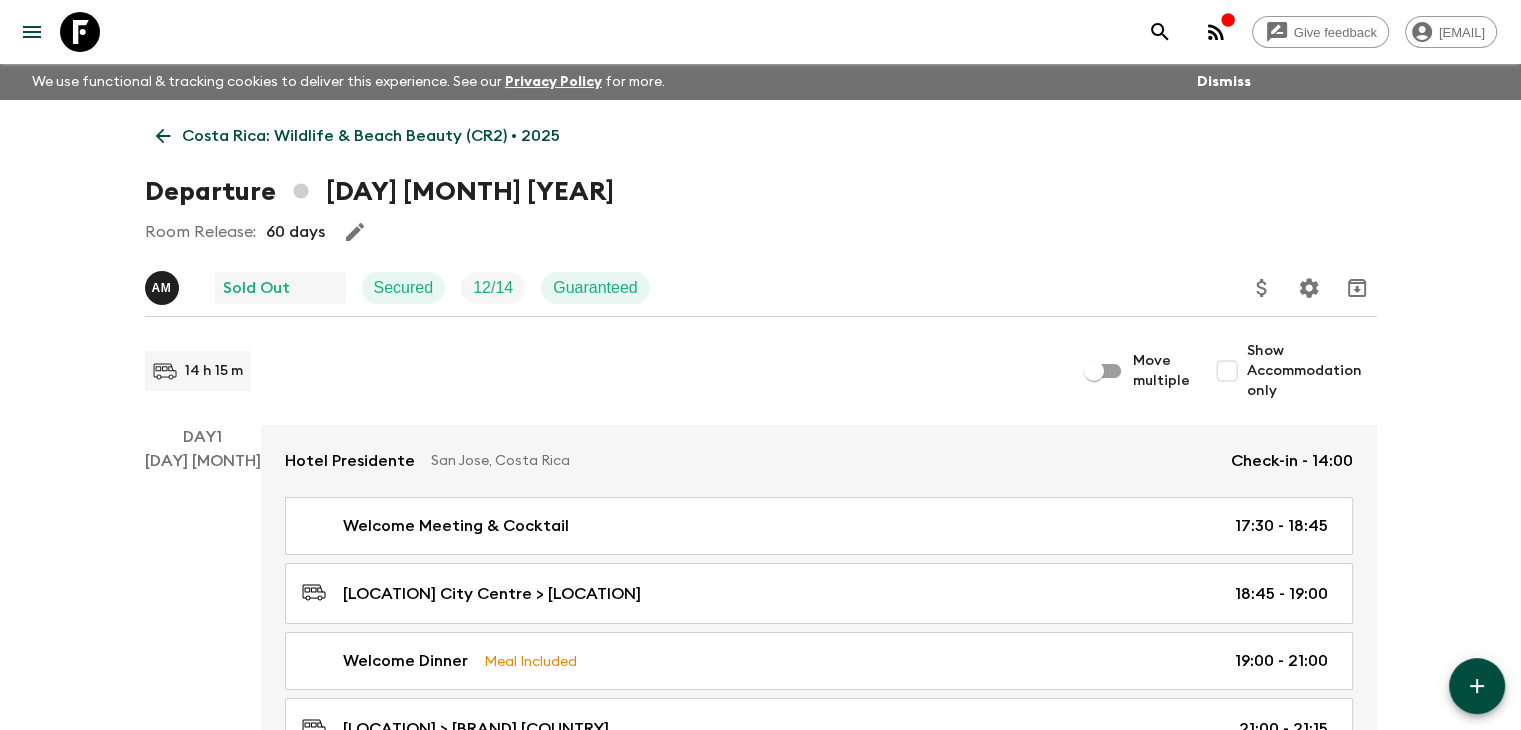 click on "Room Release: 60 days" at bounding box center [761, 232] 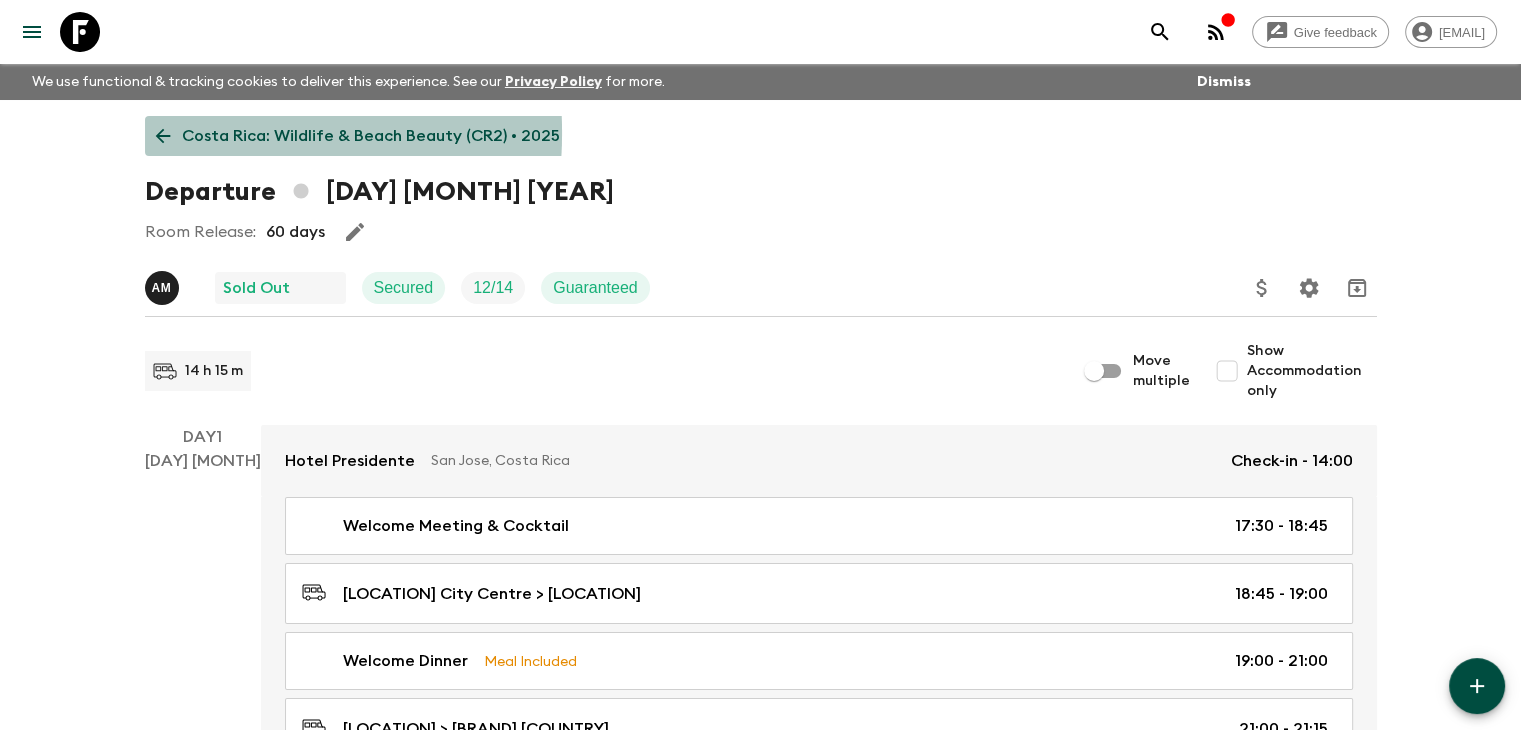 click 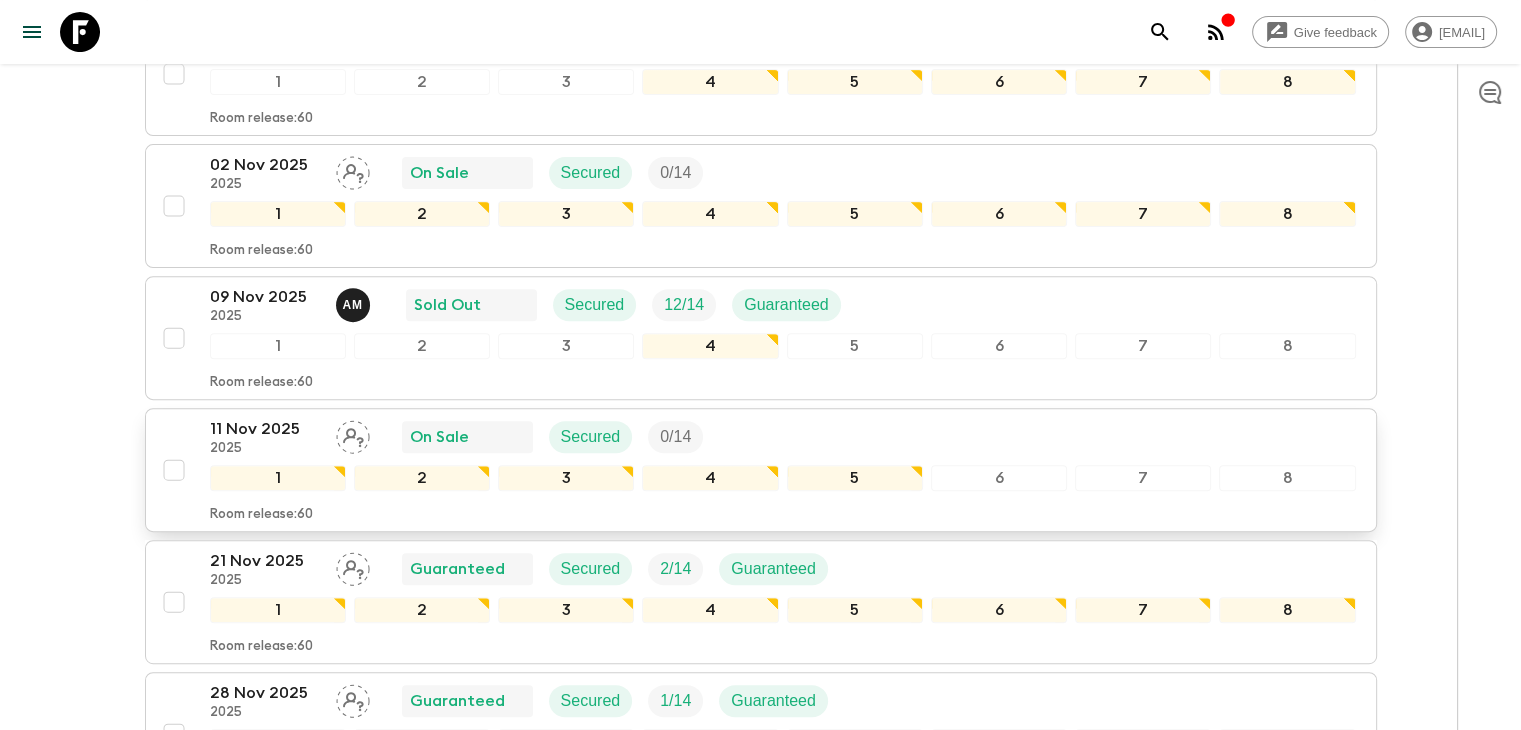 scroll, scrollTop: 607, scrollLeft: 0, axis: vertical 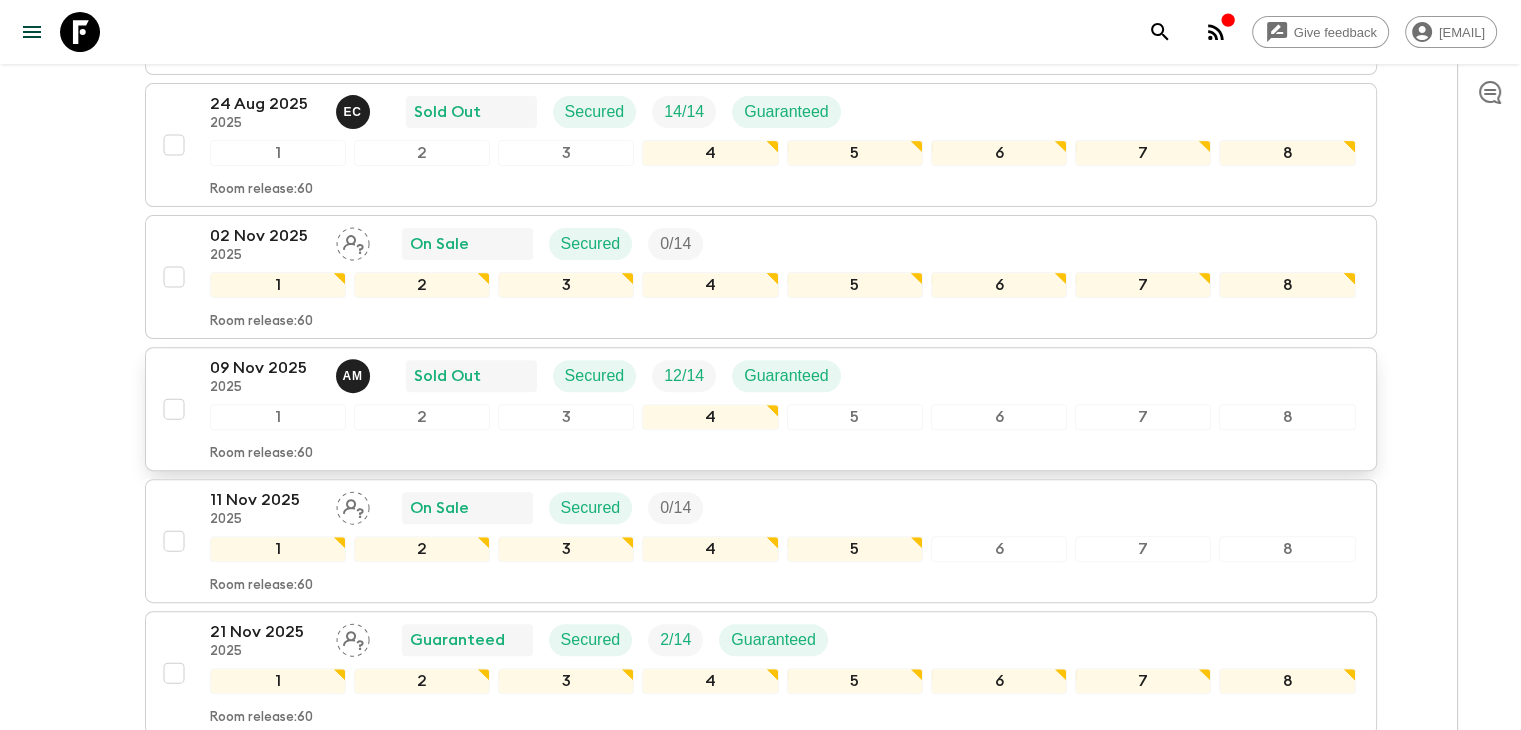 click on "09 Nov 2025" at bounding box center [265, 368] 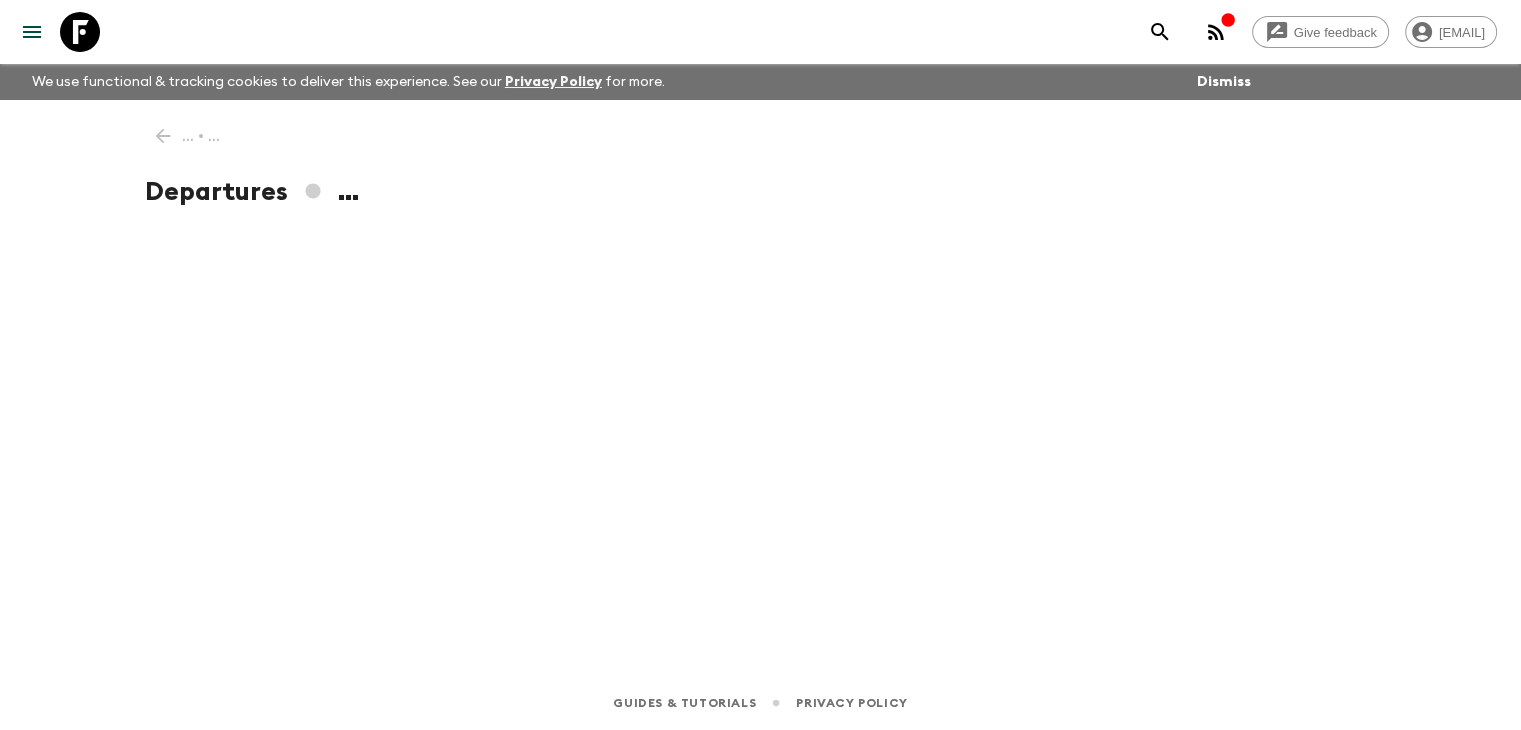 scroll, scrollTop: 0, scrollLeft: 0, axis: both 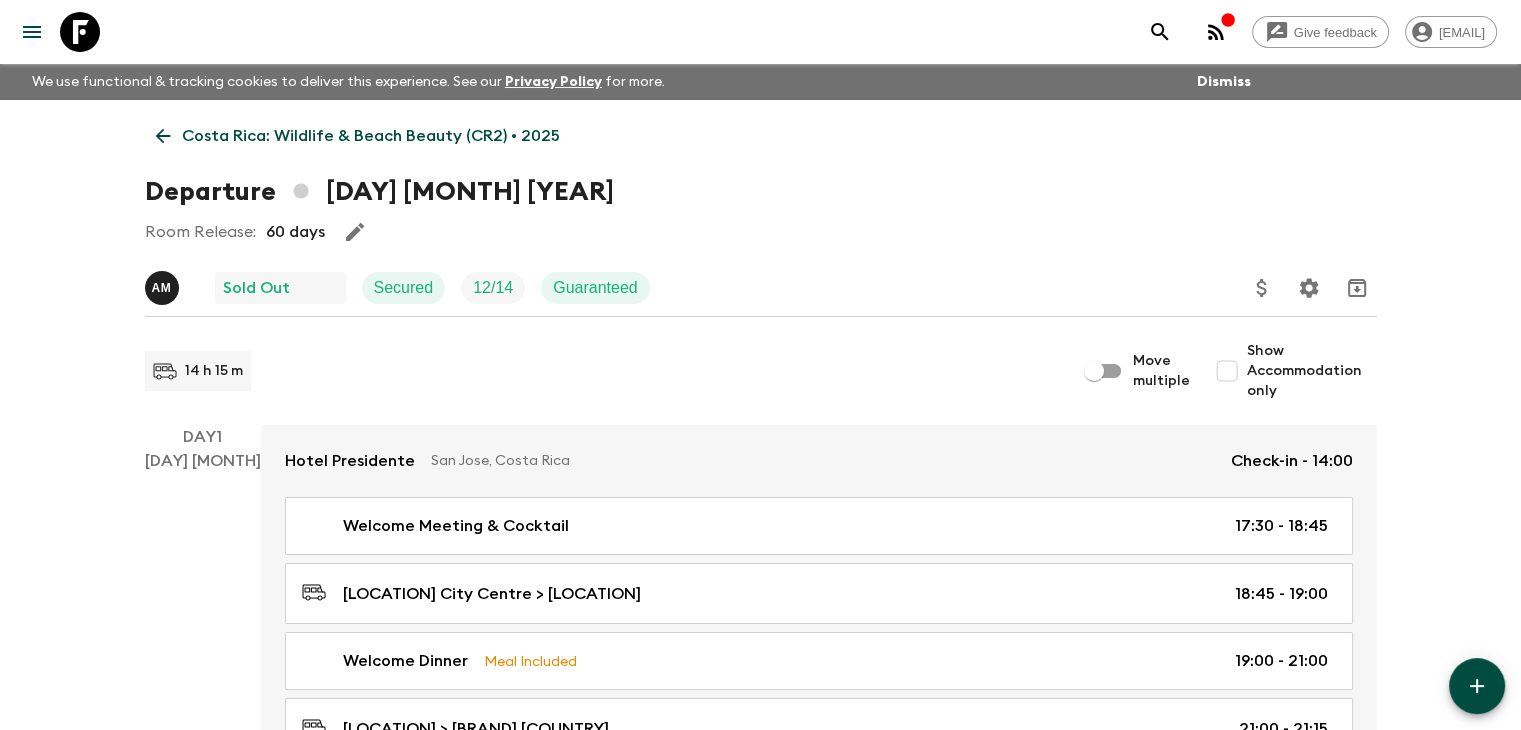click 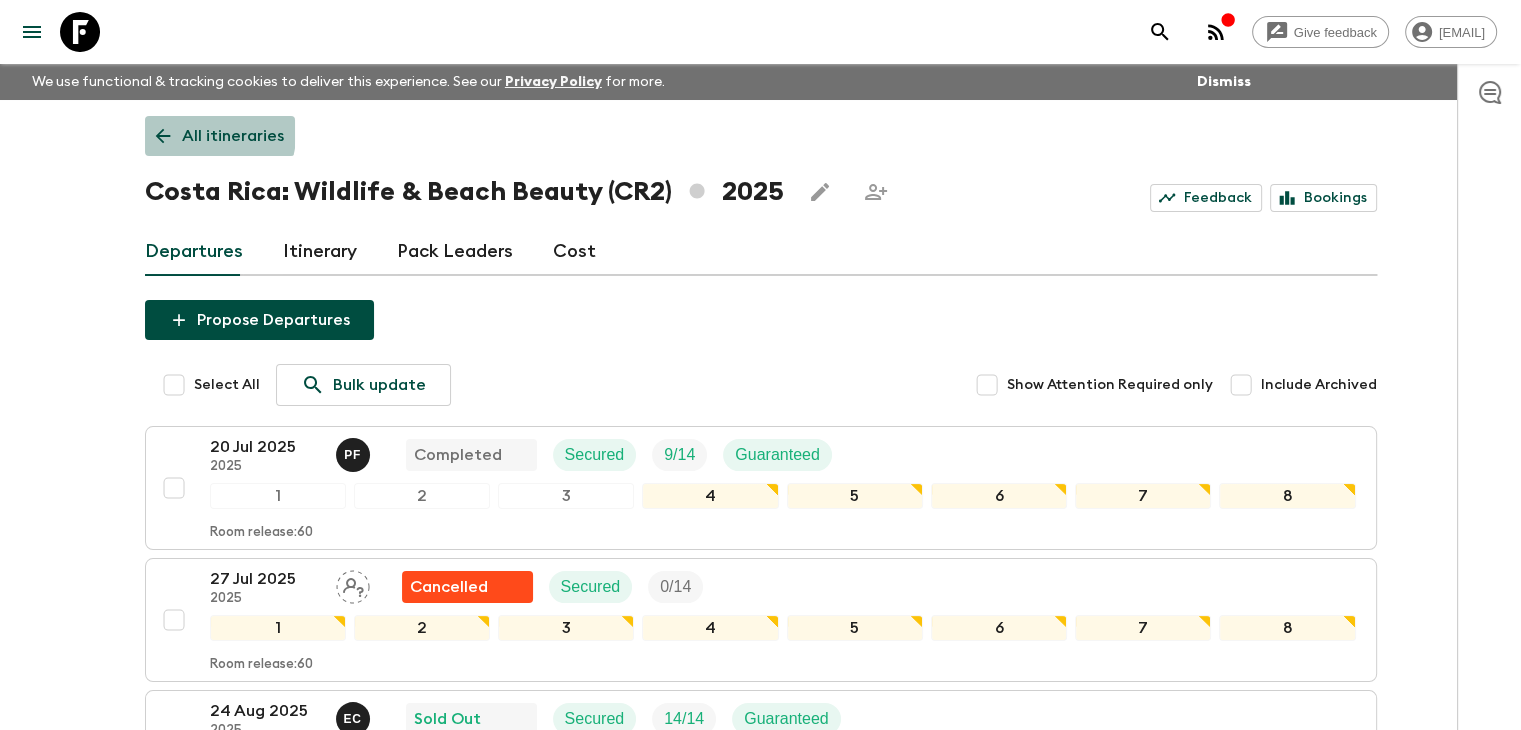 click on "All itineraries" at bounding box center [220, 136] 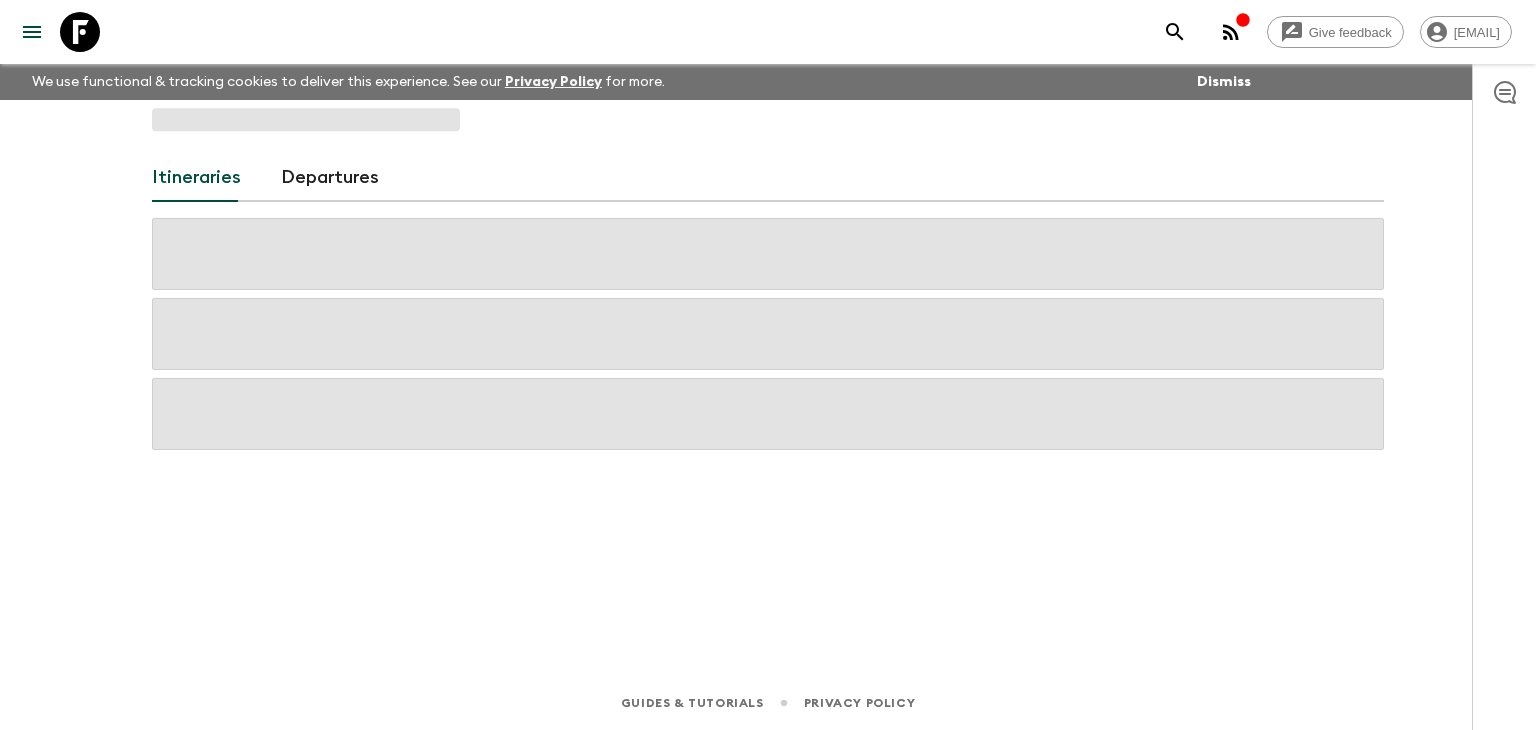 click at bounding box center [306, 119] 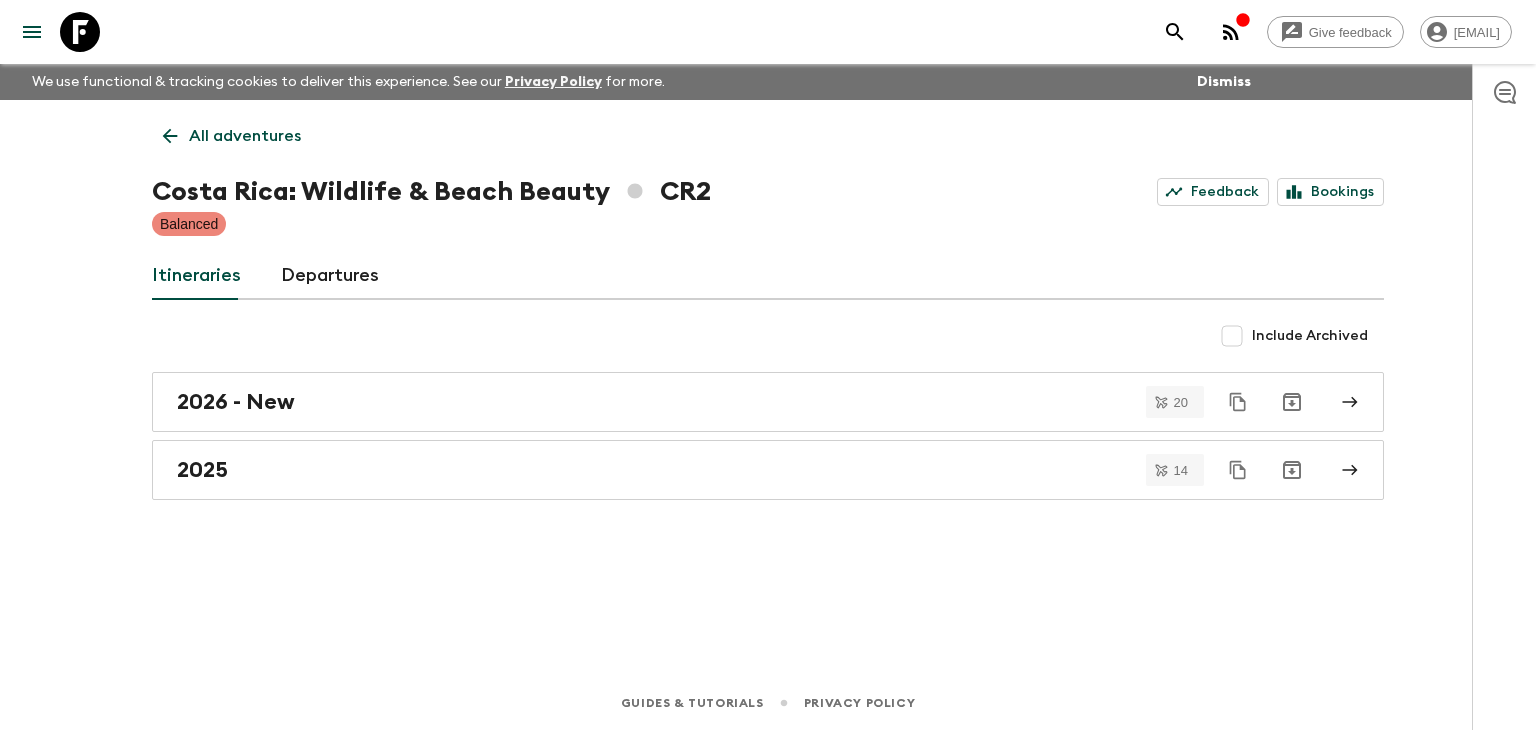 click 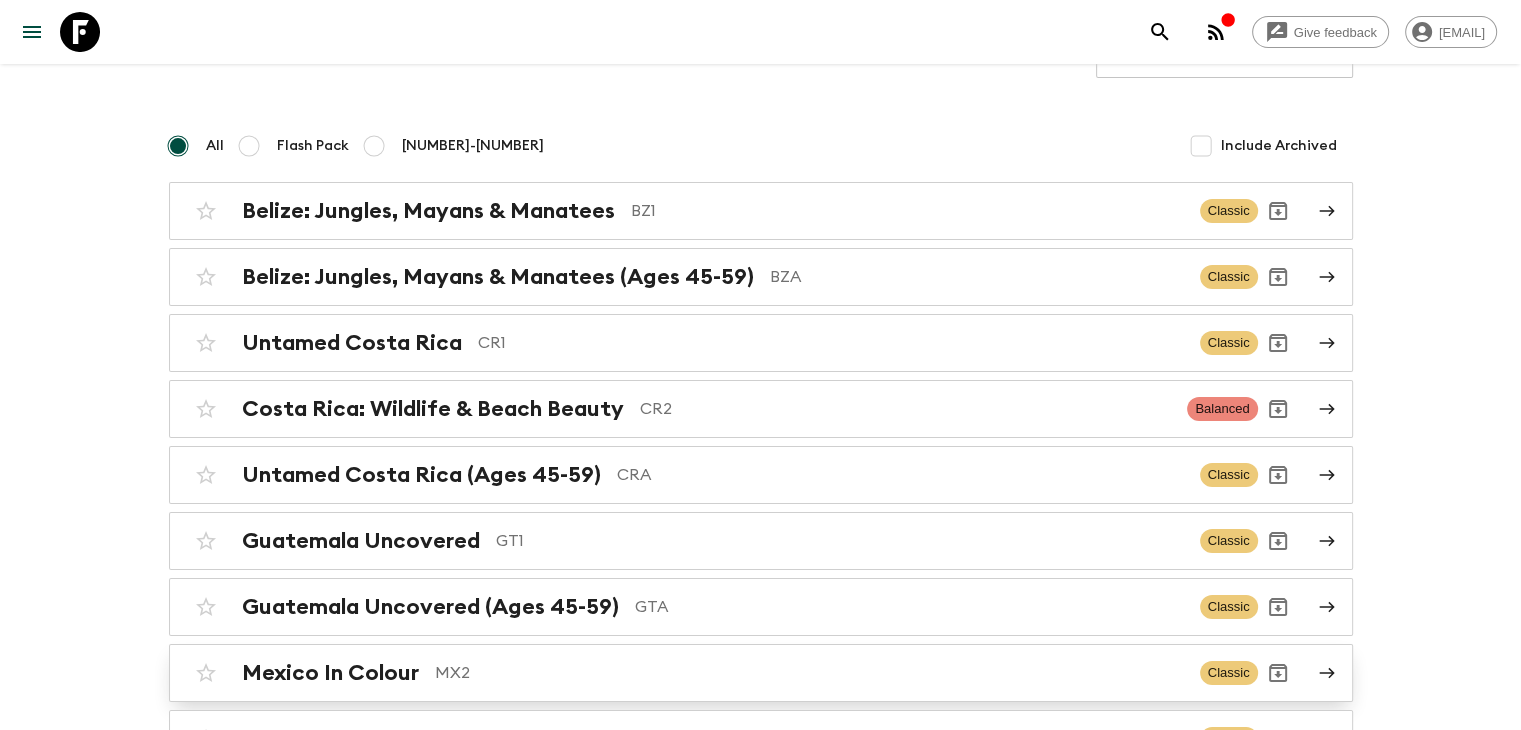 scroll, scrollTop: 256, scrollLeft: 0, axis: vertical 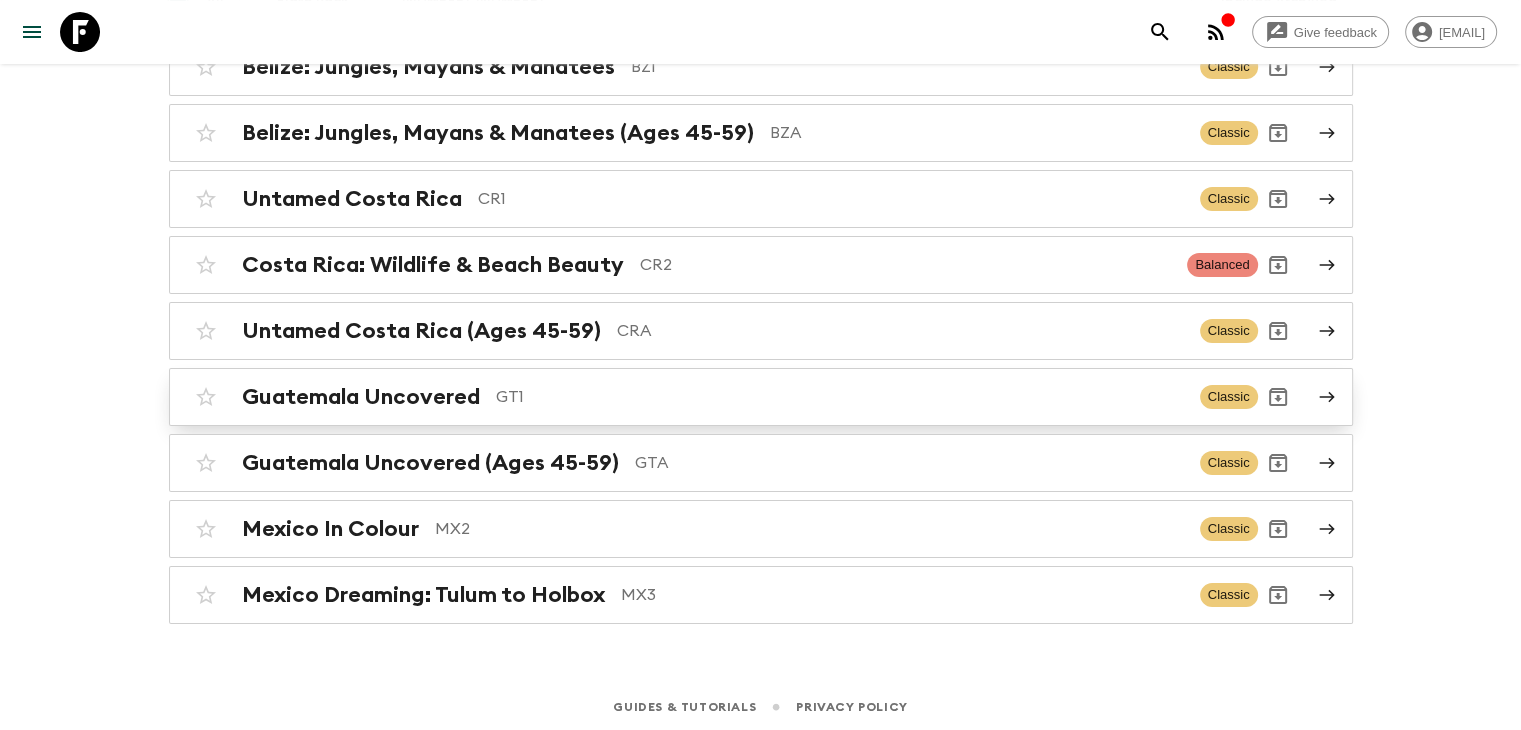 click on "GT1" at bounding box center (840, 397) 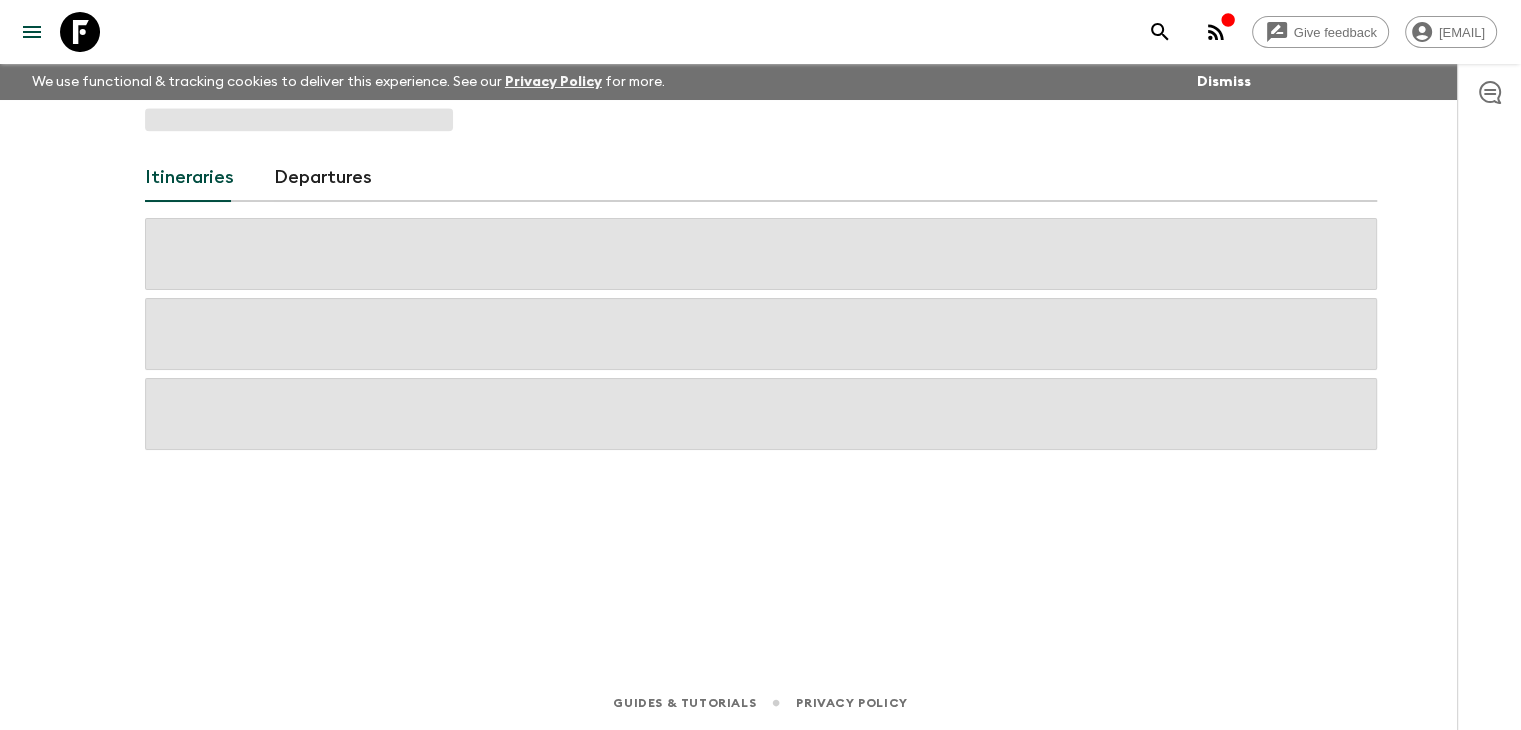 scroll, scrollTop: 0, scrollLeft: 0, axis: both 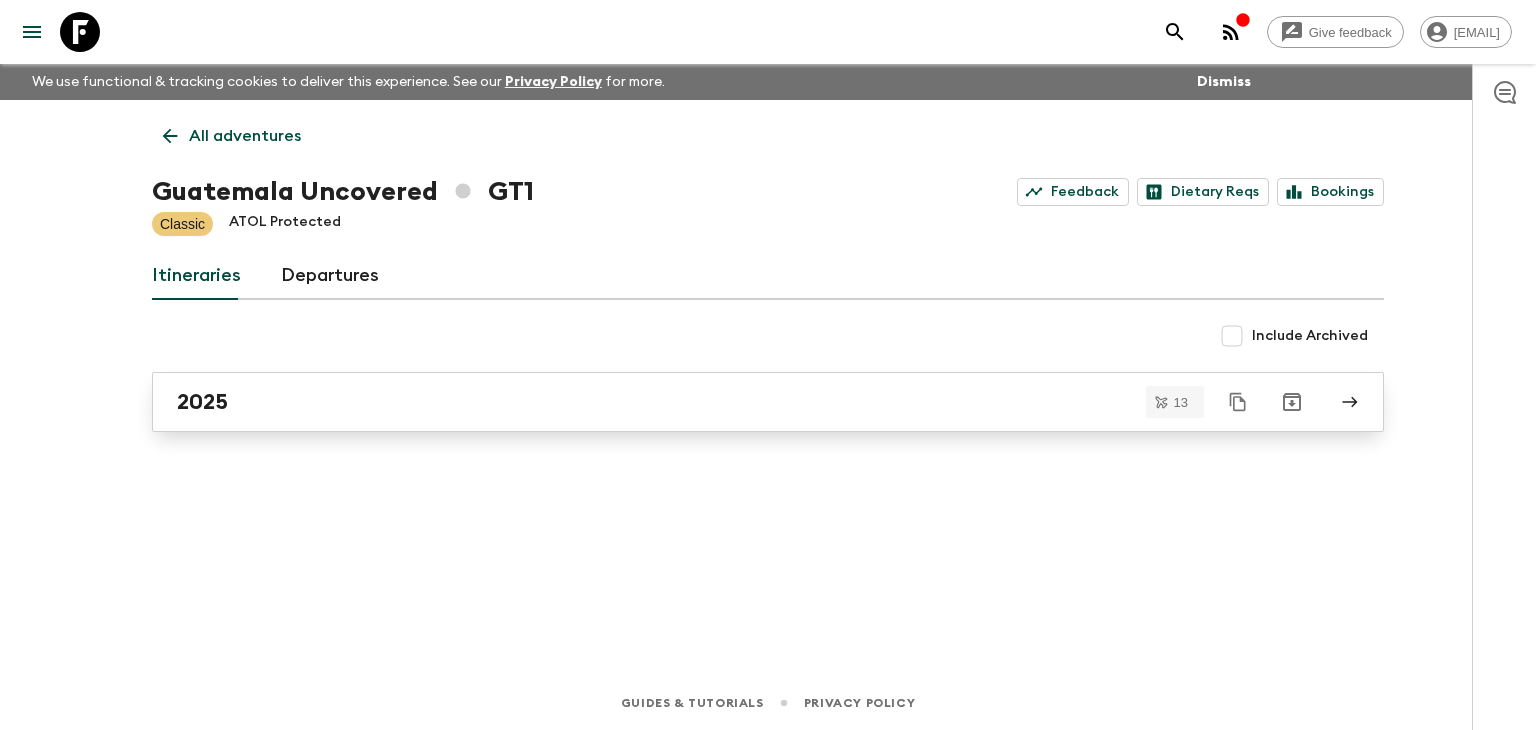 click on "2025" at bounding box center [749, 402] 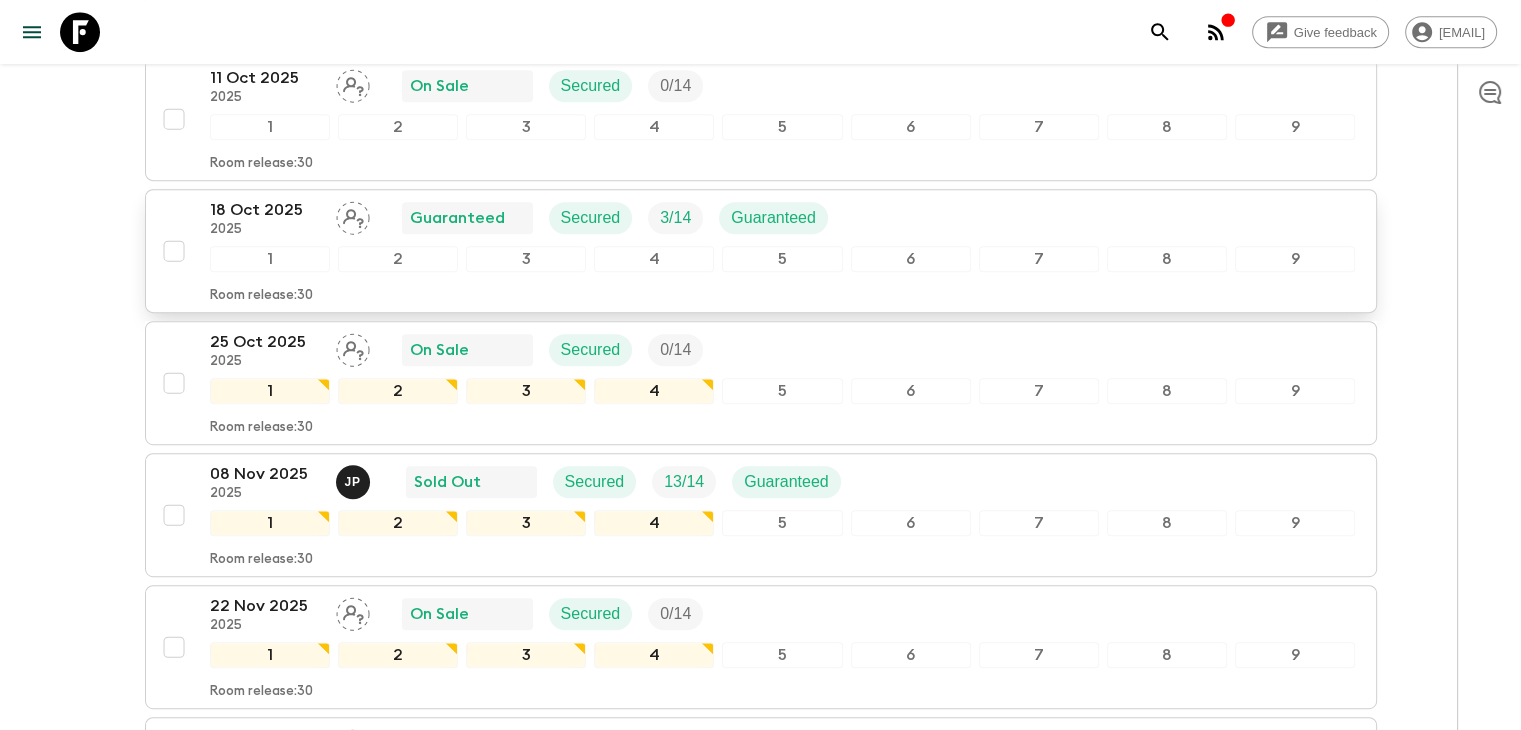 scroll, scrollTop: 1000, scrollLeft: 0, axis: vertical 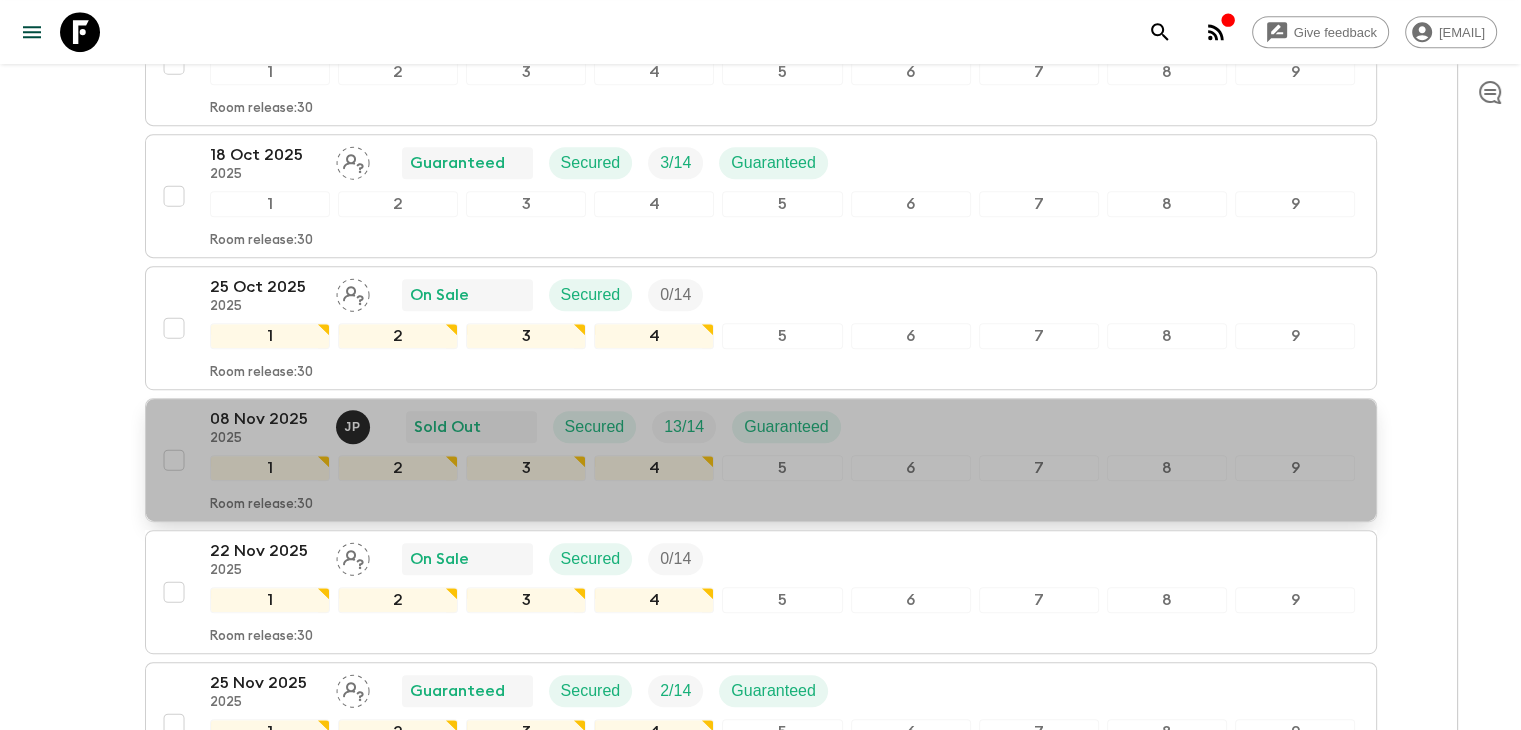 click on "08 Nov 2025" at bounding box center [265, 419] 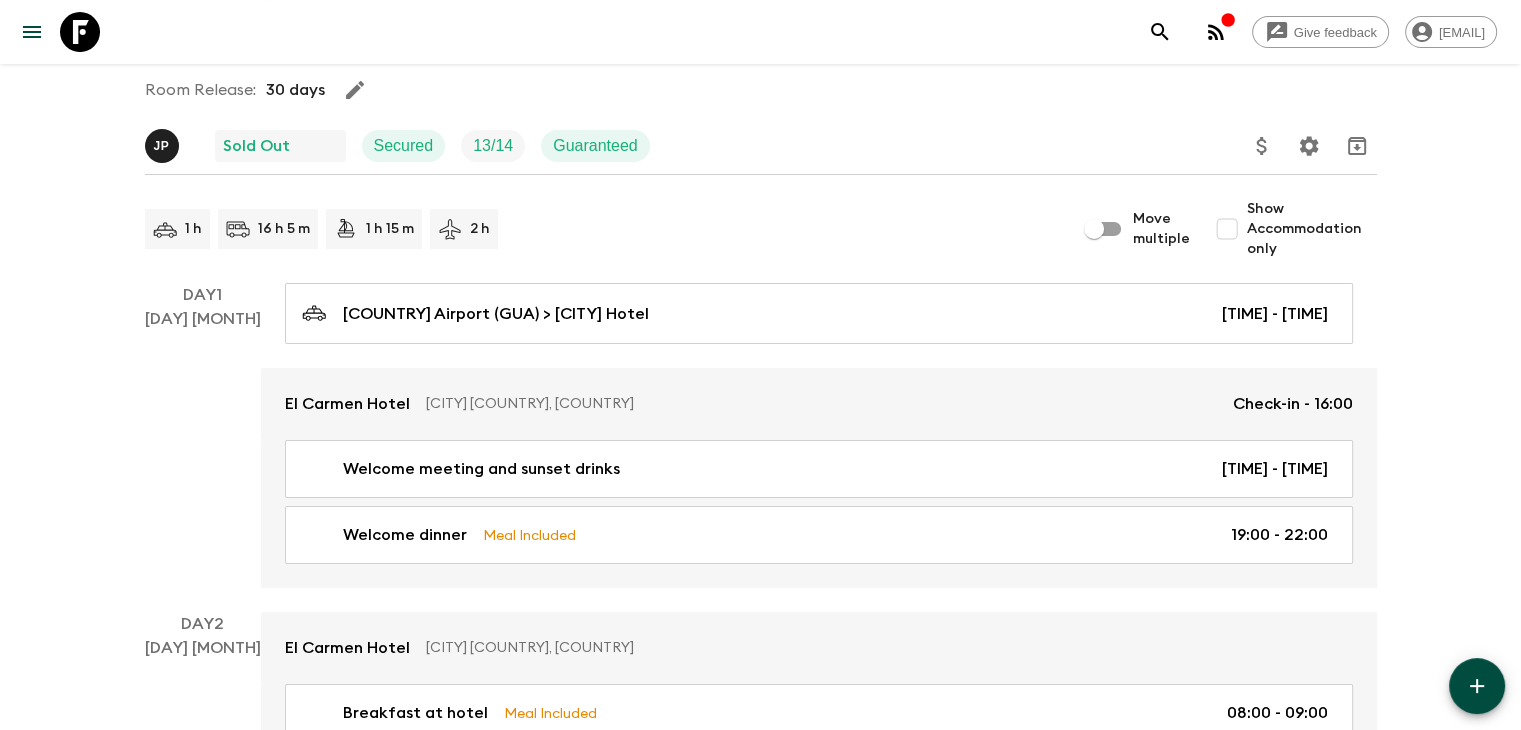 scroll, scrollTop: 0, scrollLeft: 0, axis: both 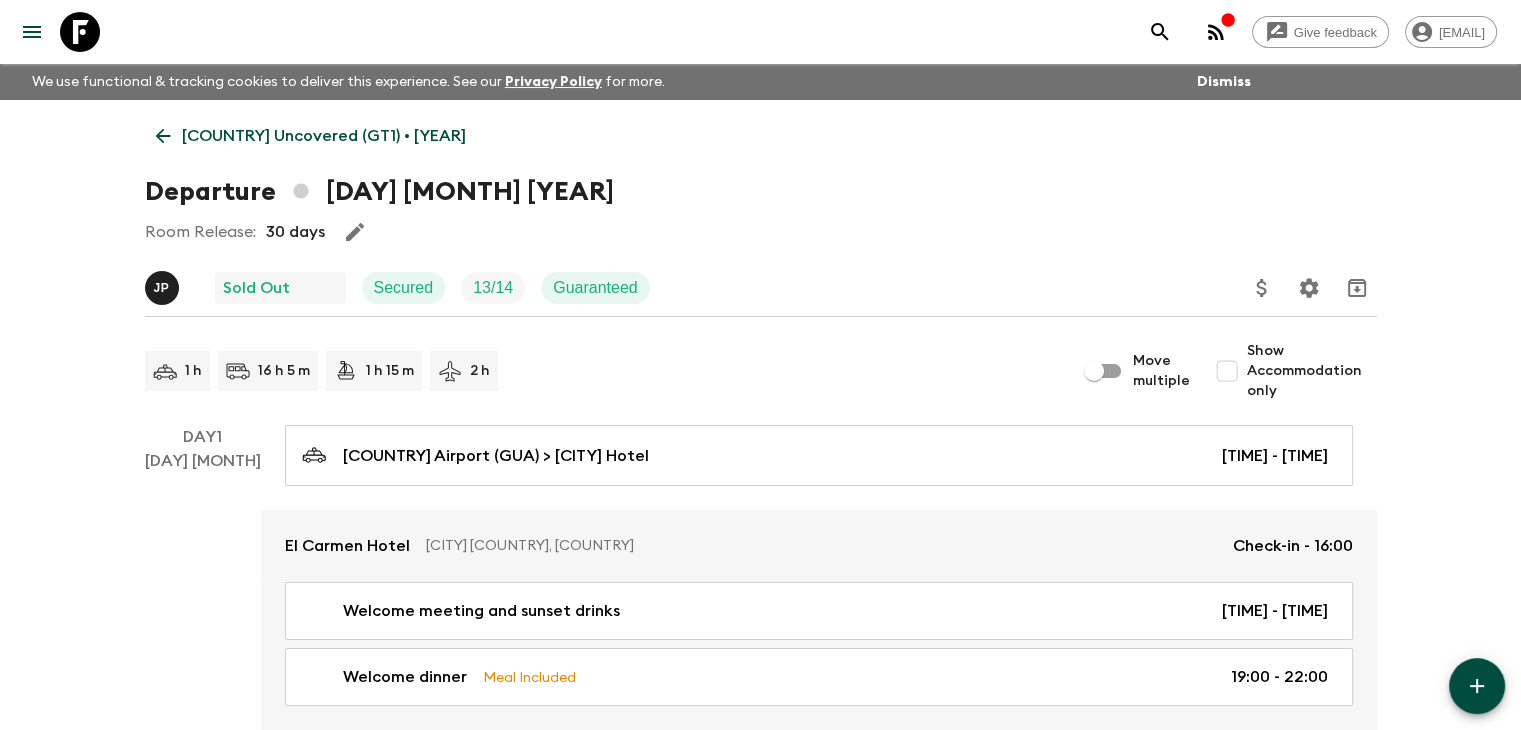 click 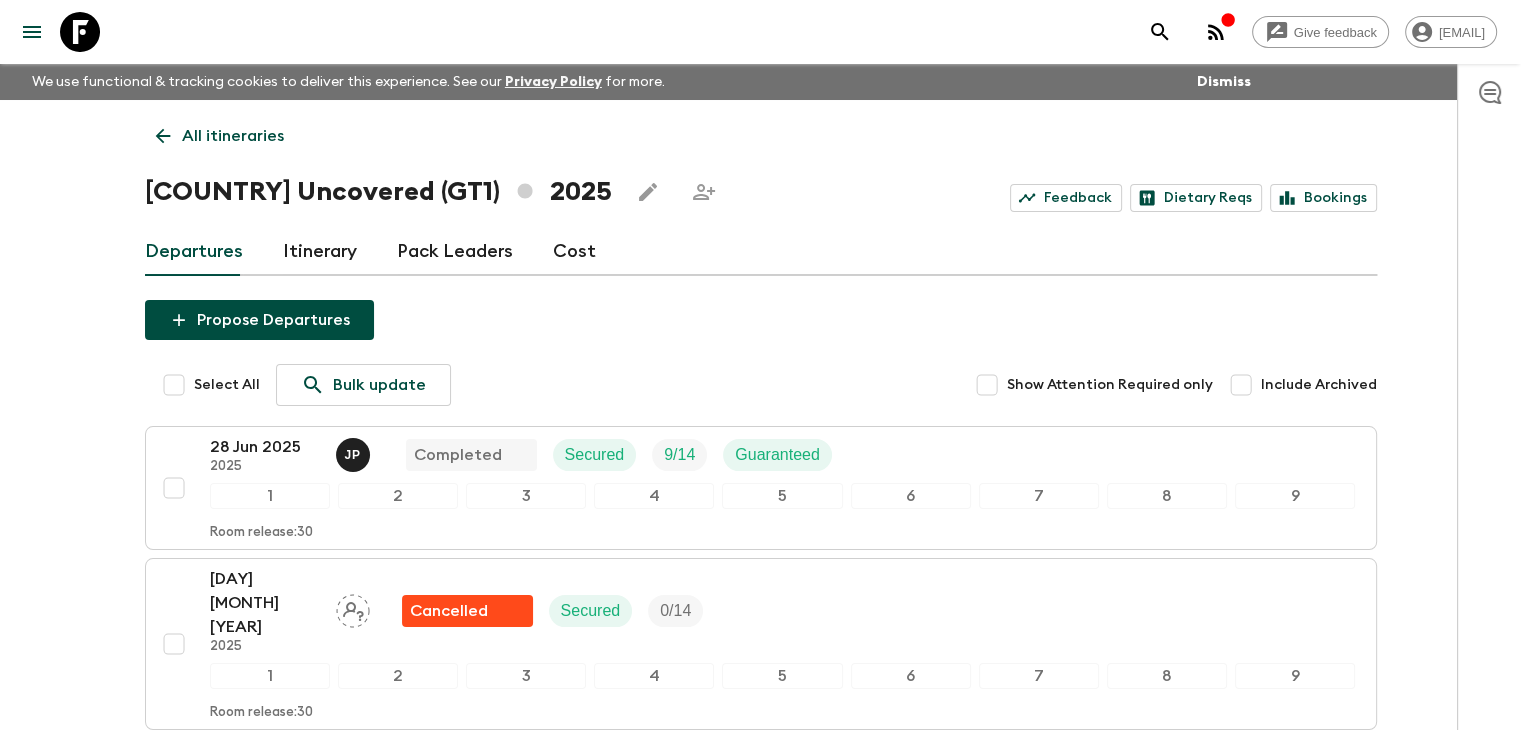 click 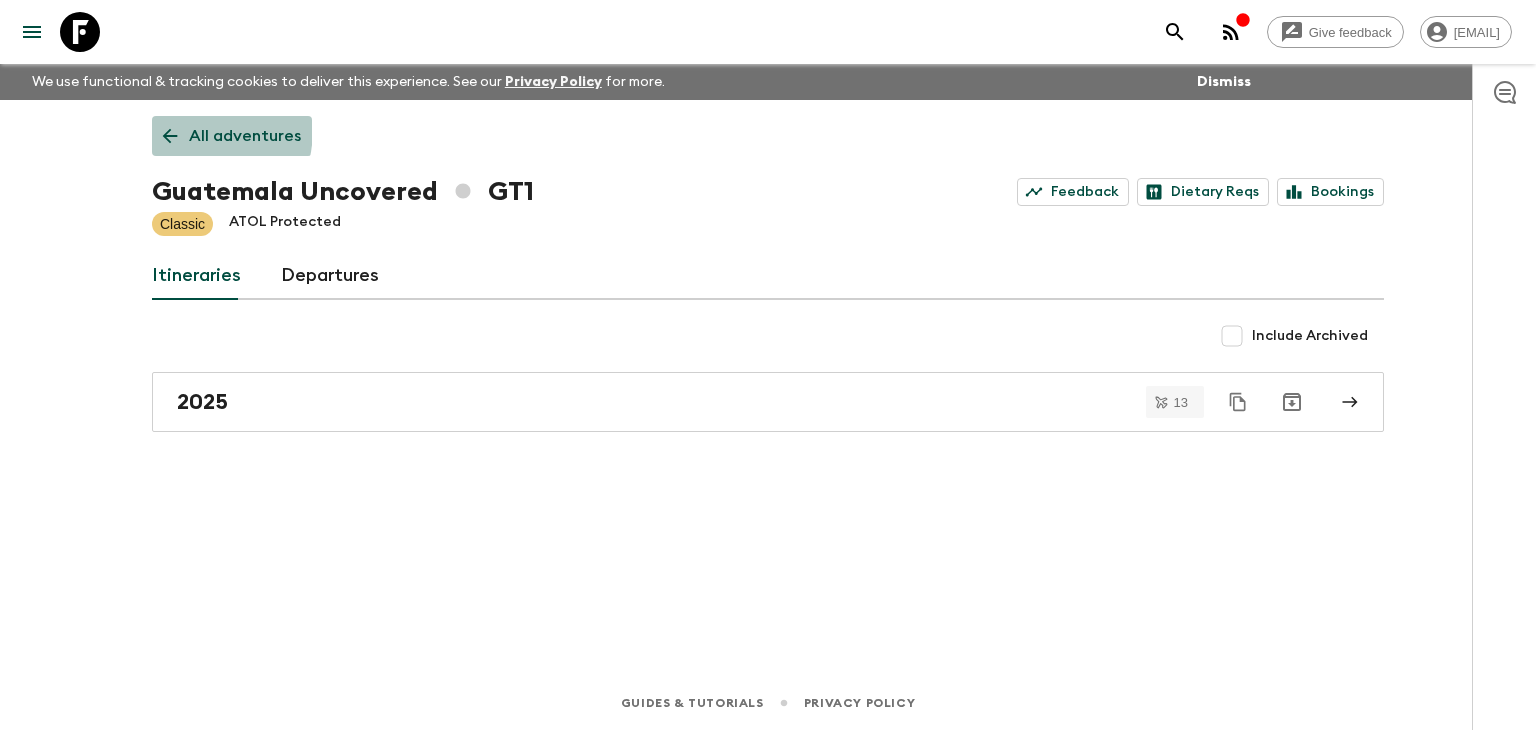 click 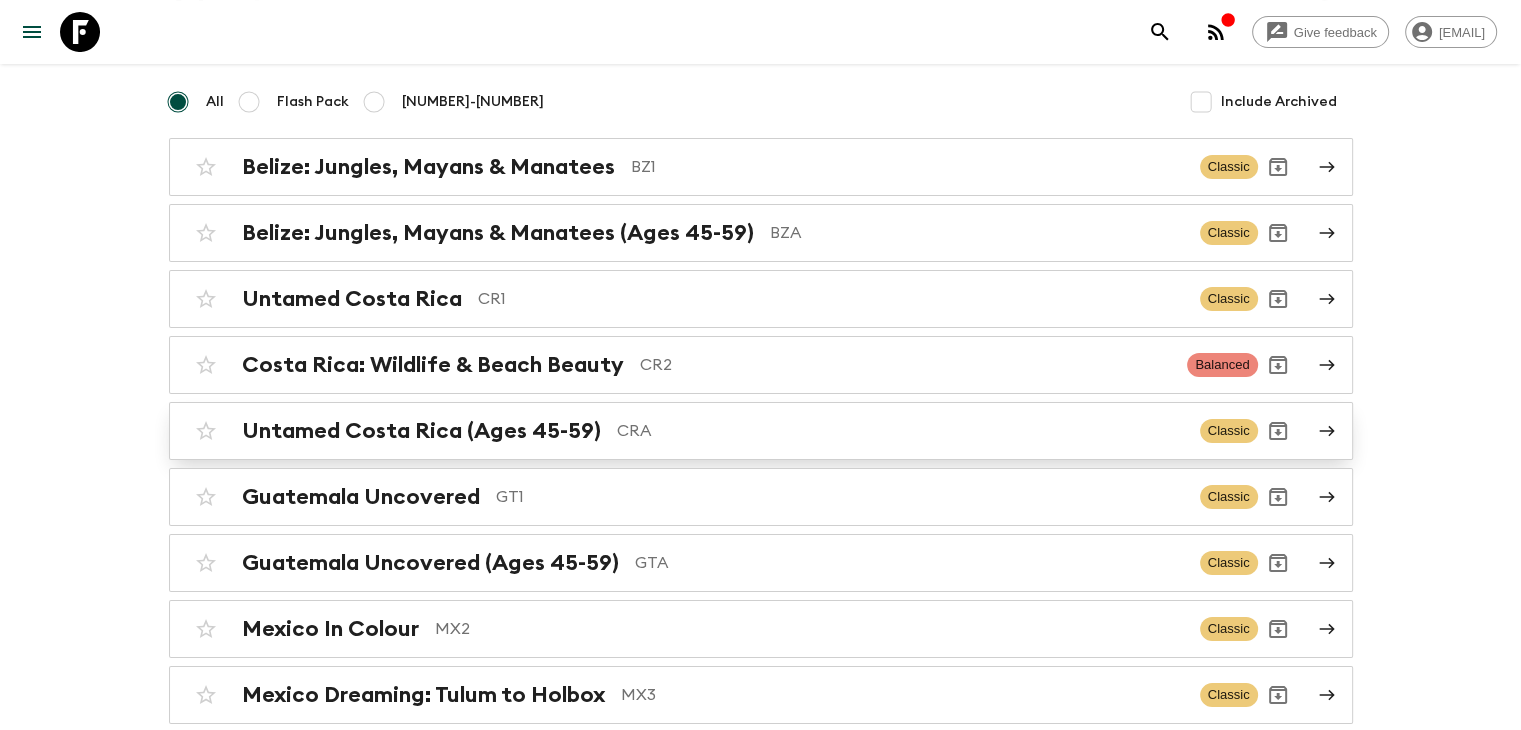 scroll, scrollTop: 256, scrollLeft: 0, axis: vertical 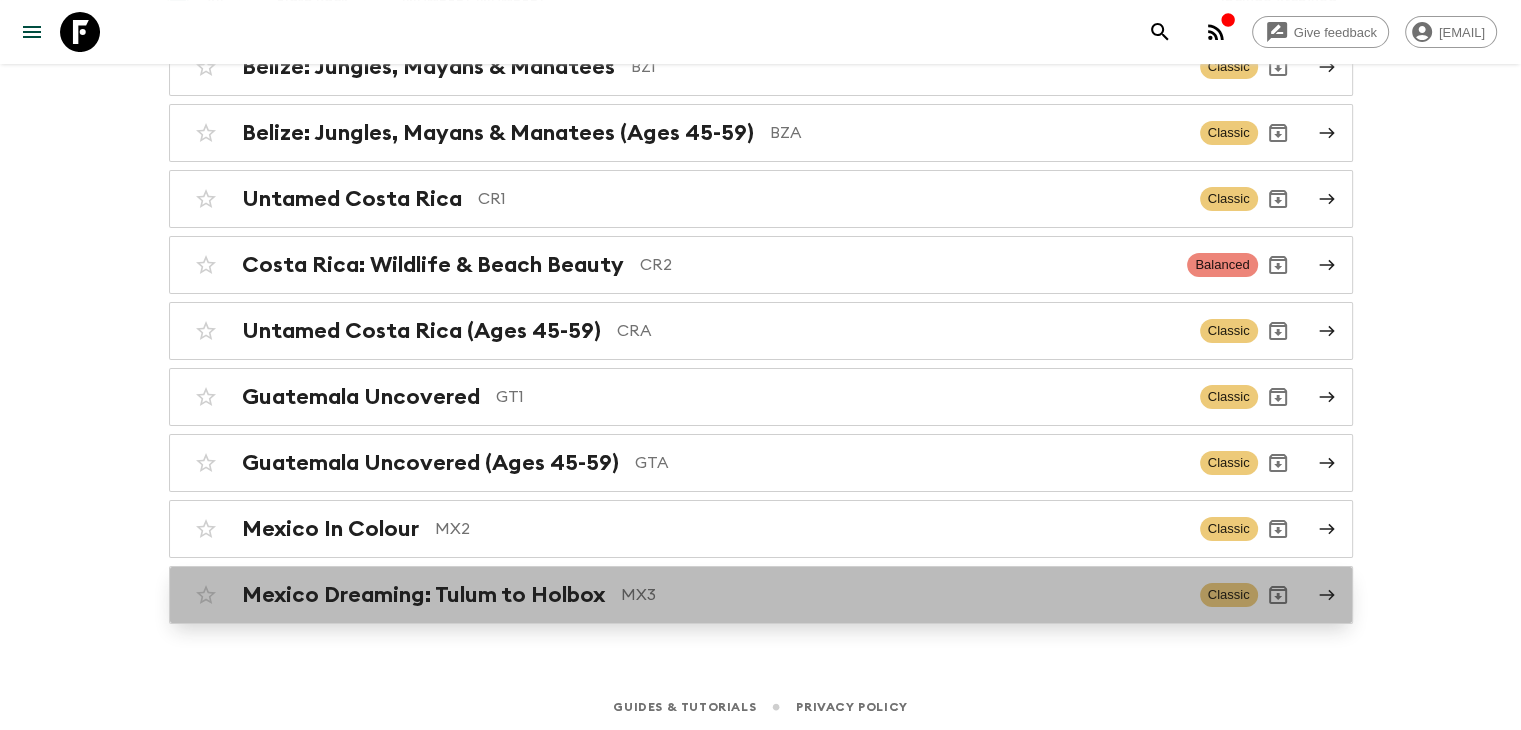 click on "Mexico Dreaming: Tulum to Holbox" at bounding box center [423, 595] 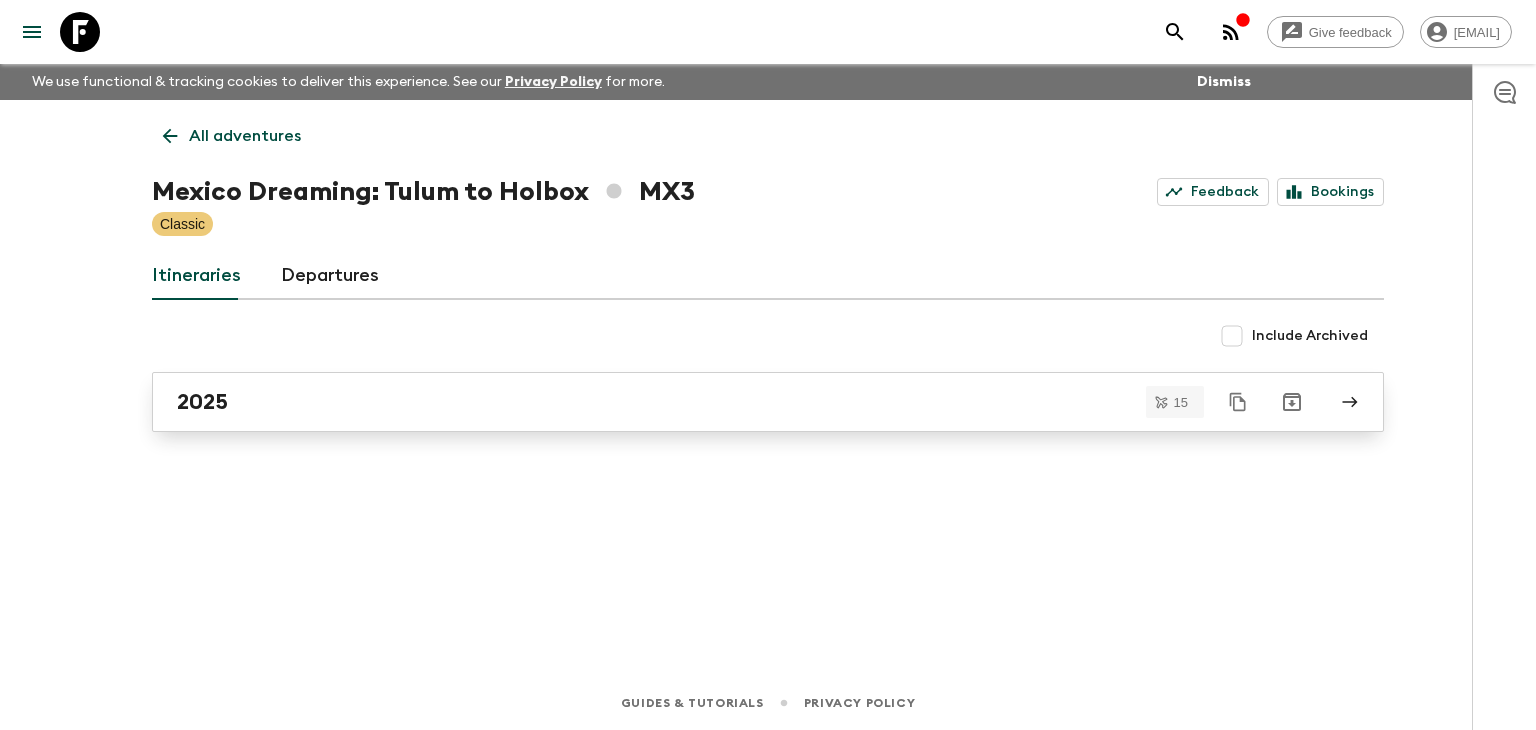 click on "2025" at bounding box center [749, 402] 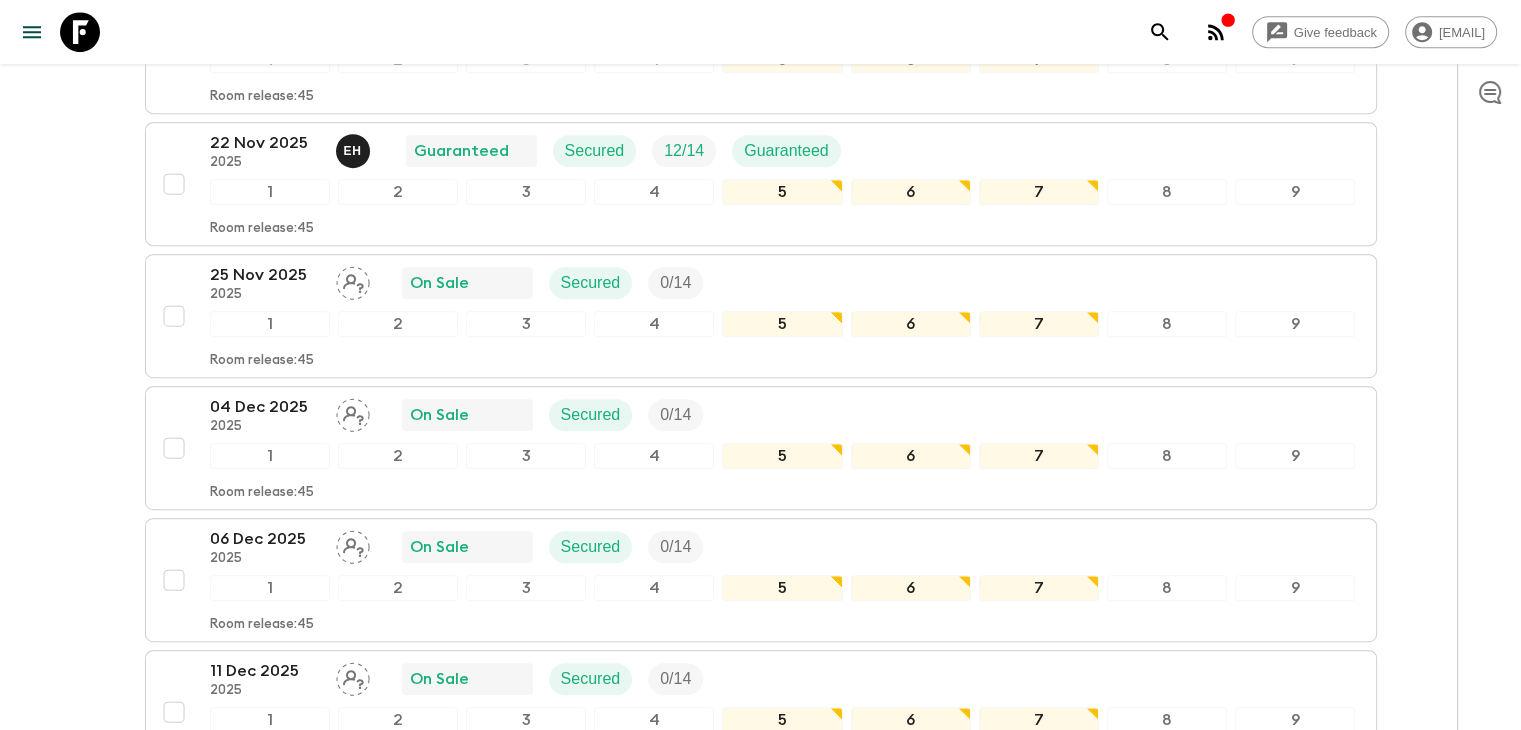 scroll, scrollTop: 764, scrollLeft: 0, axis: vertical 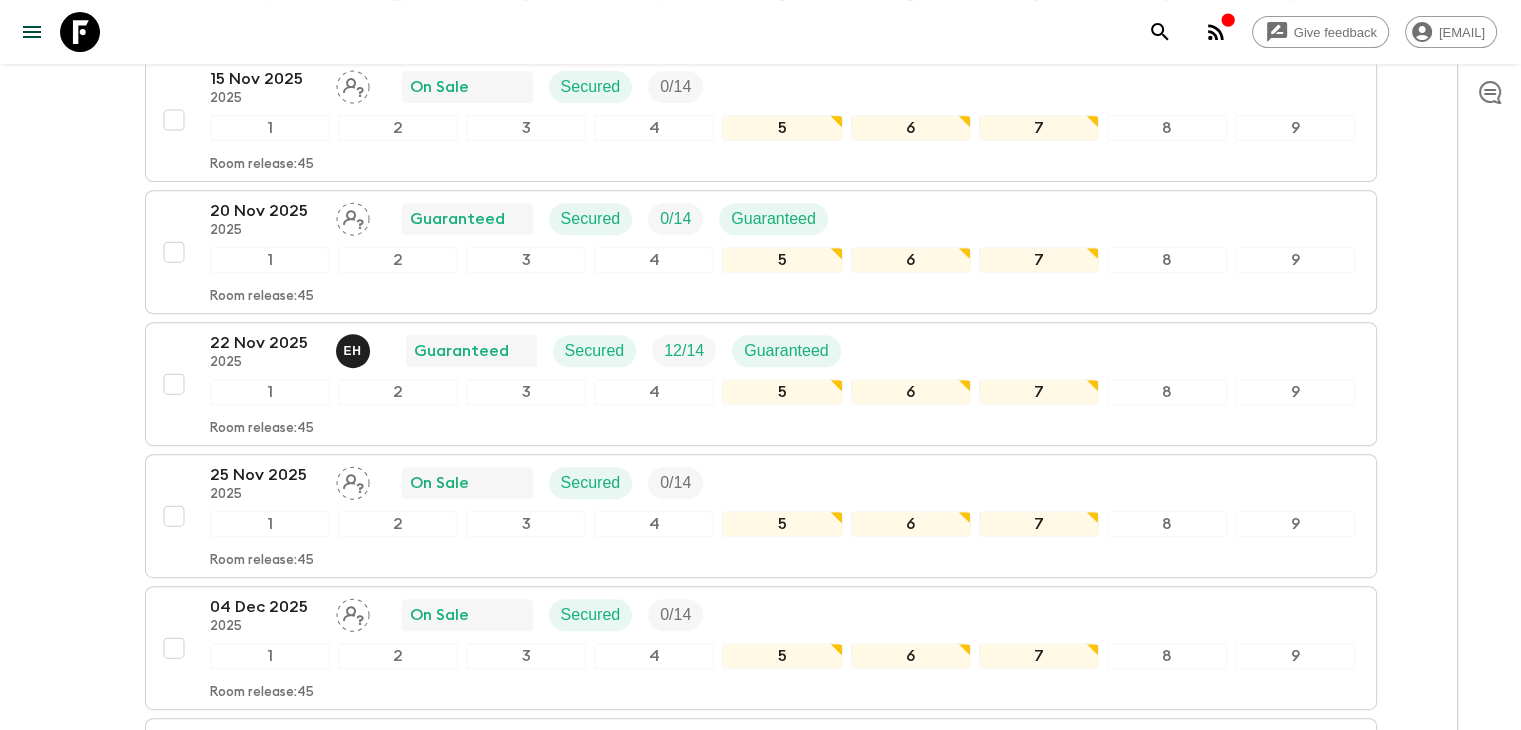 click on "[CITY] [YEAR] E H Guaranteed Secured 12 / 14 Guaranteed 1 2 3 4 5 6 7 8 9 Room release: 45" at bounding box center [761, 384] 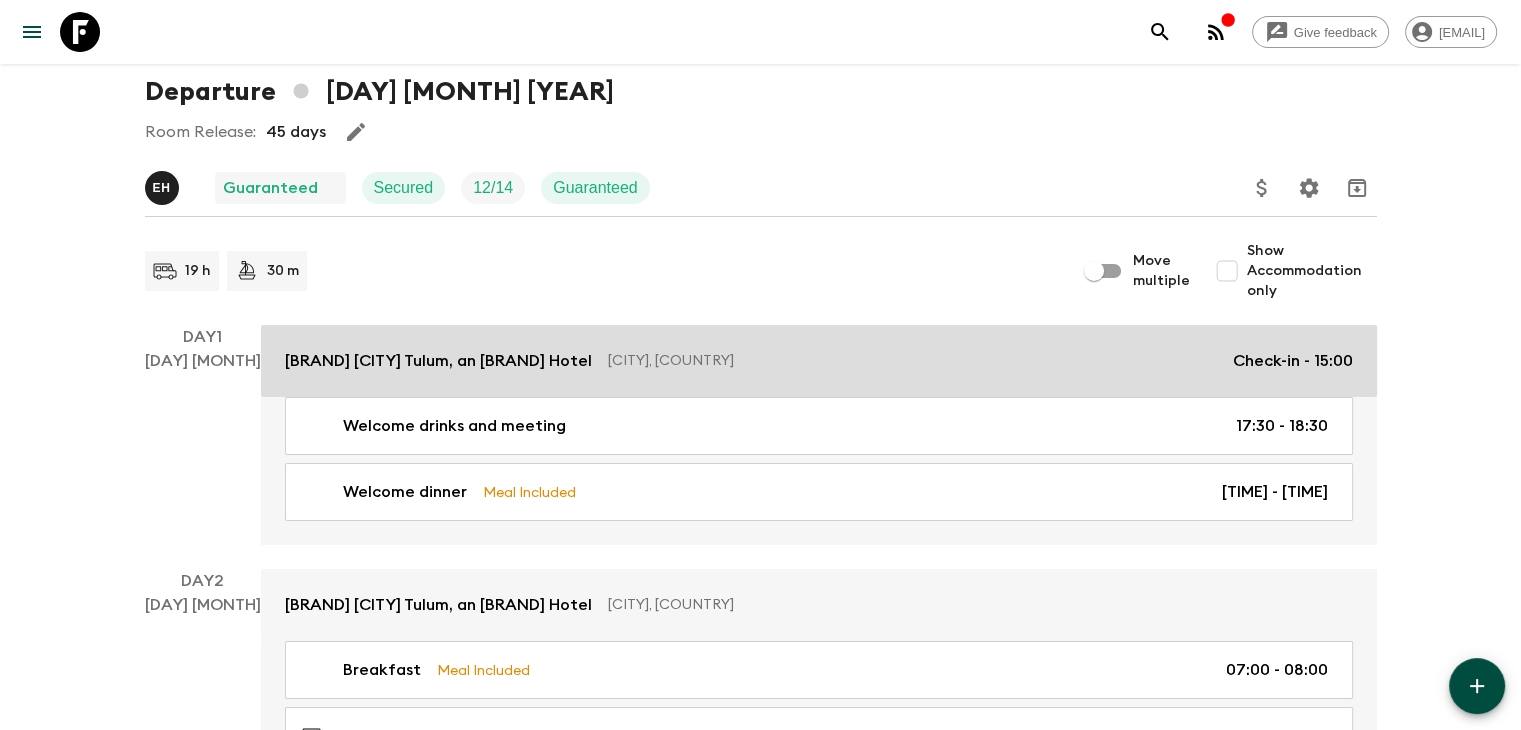 scroll, scrollTop: 0, scrollLeft: 0, axis: both 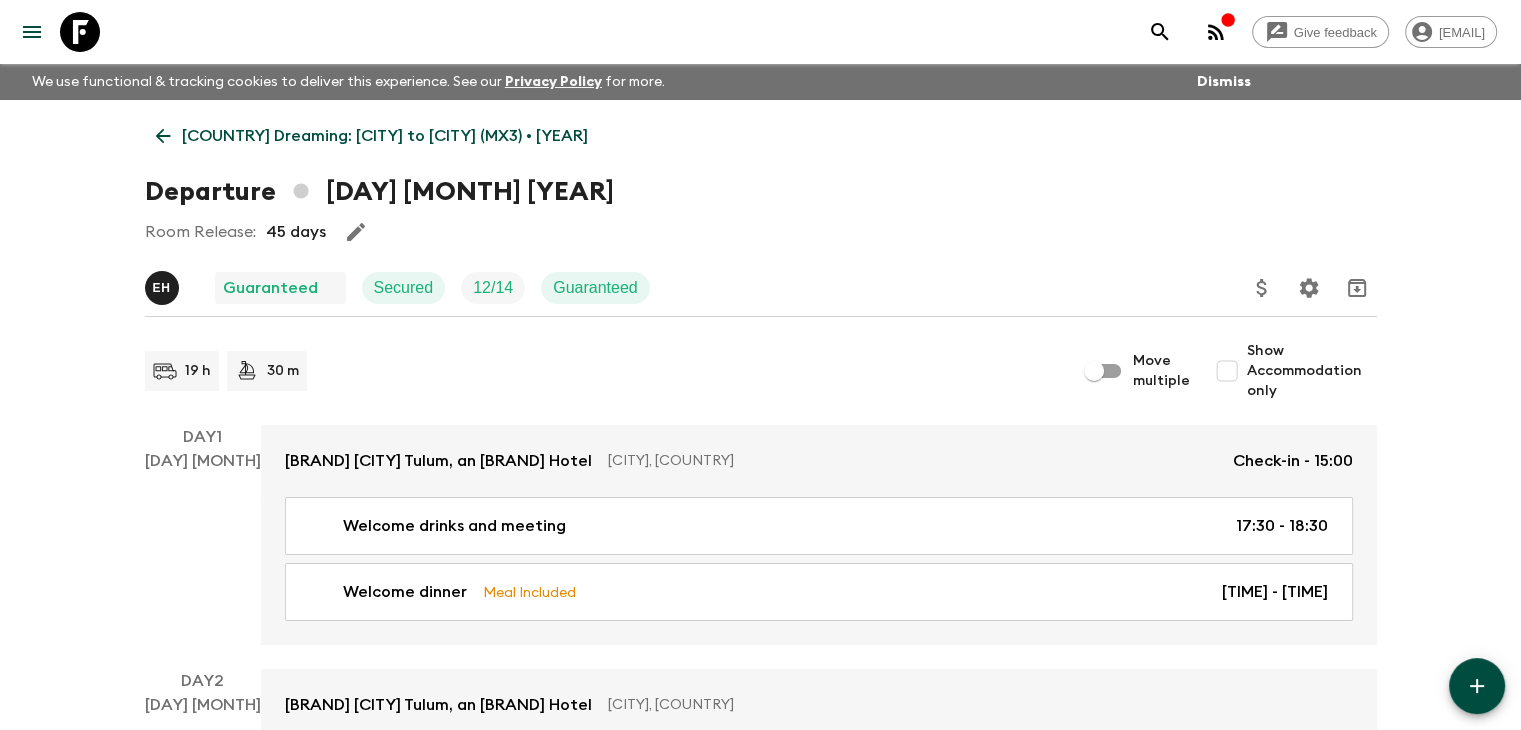 click 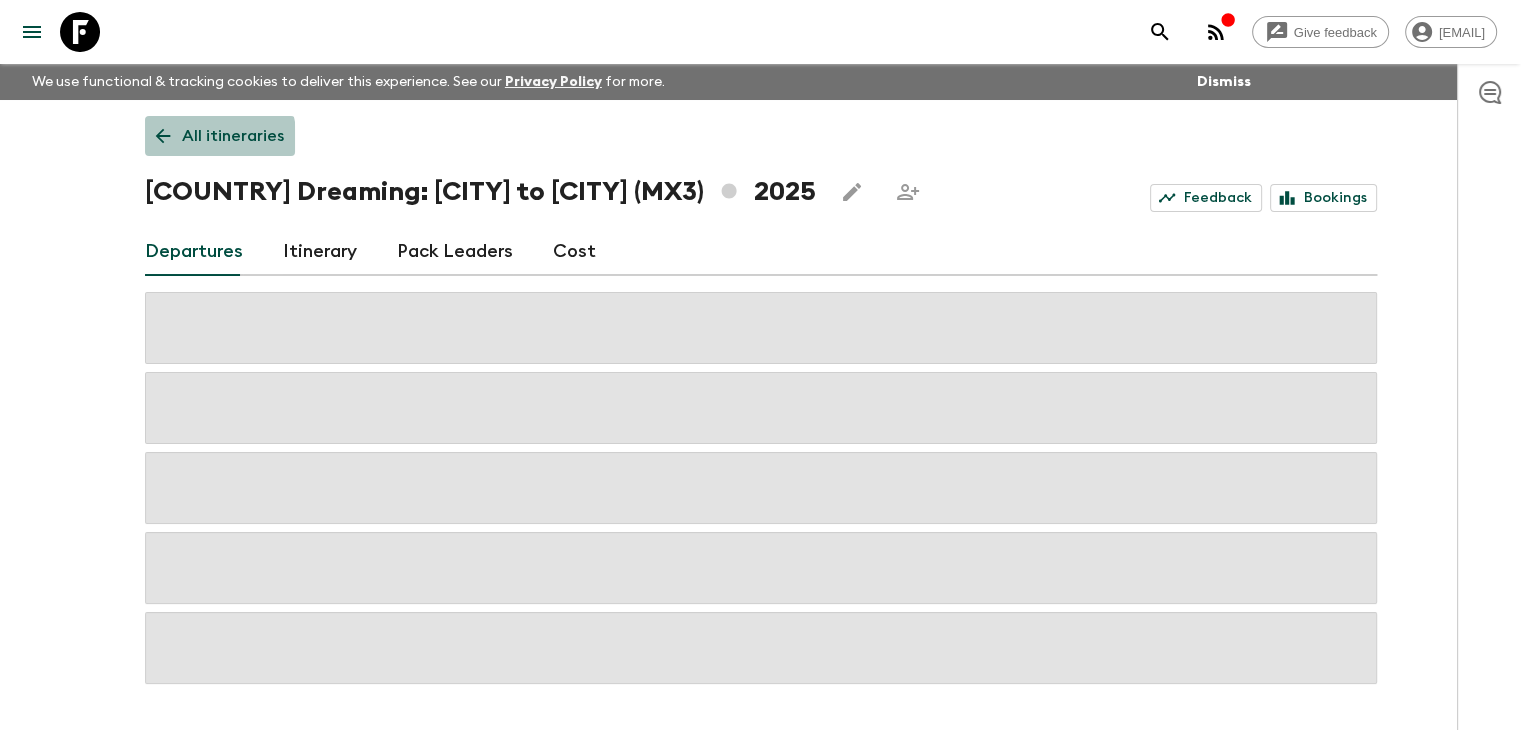 click 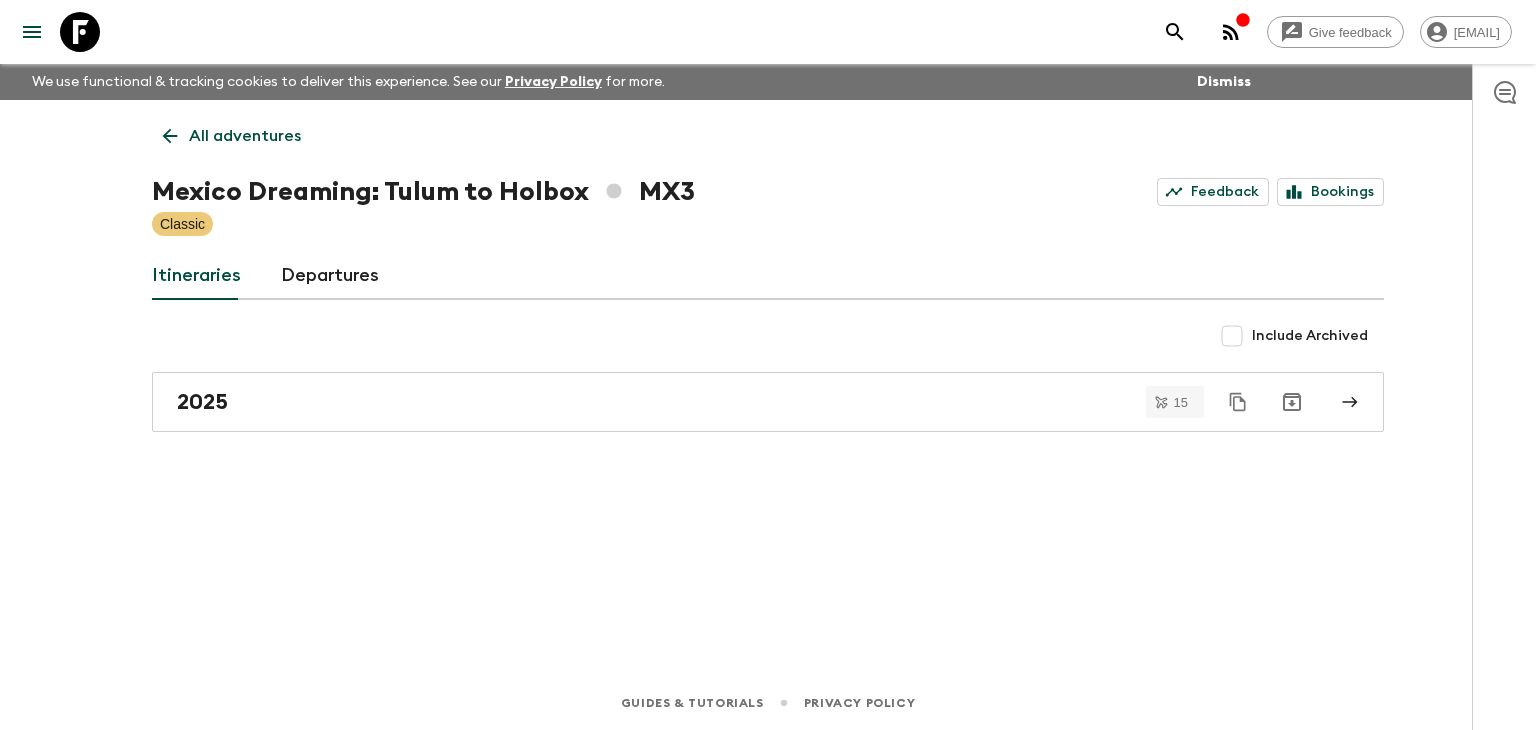 click 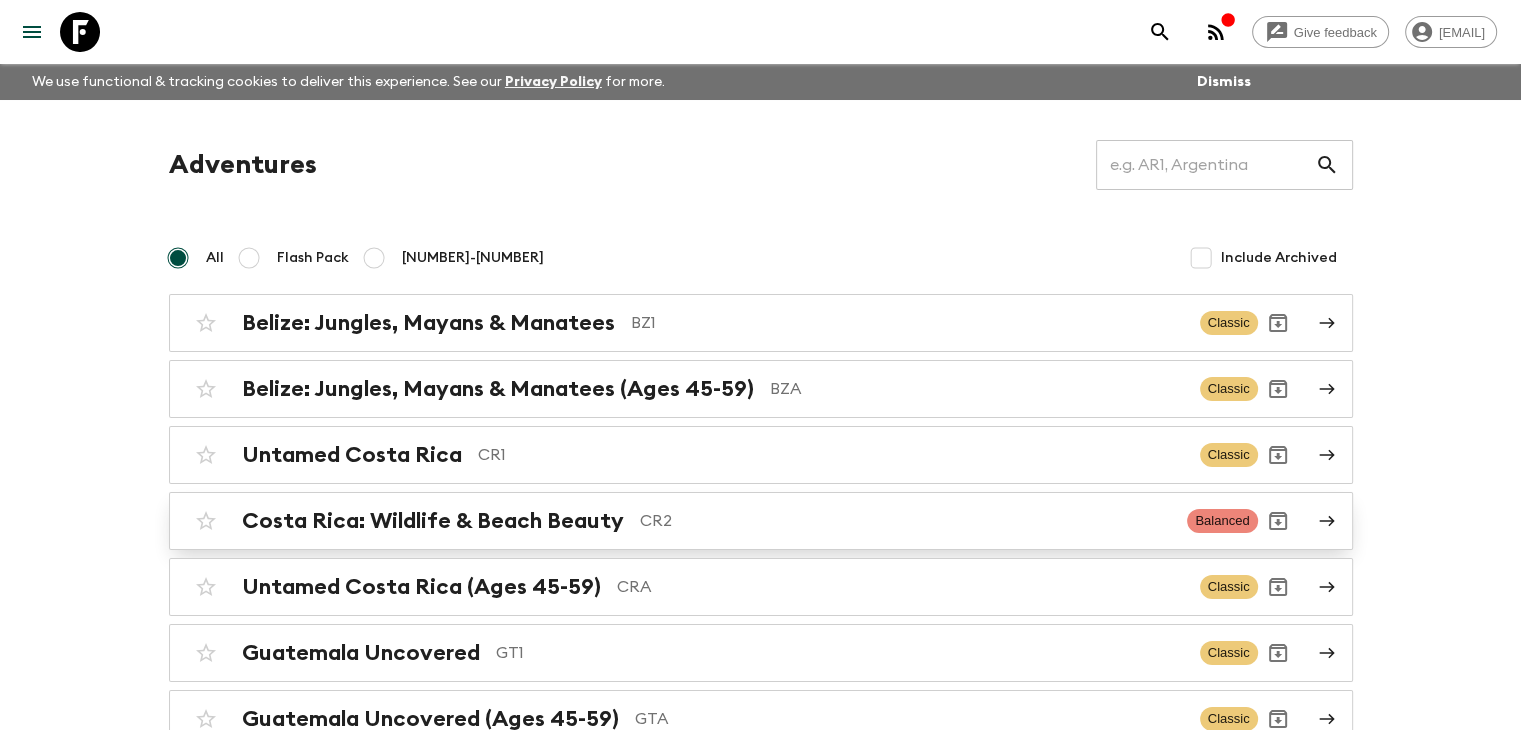 click on "CR2" at bounding box center [906, 521] 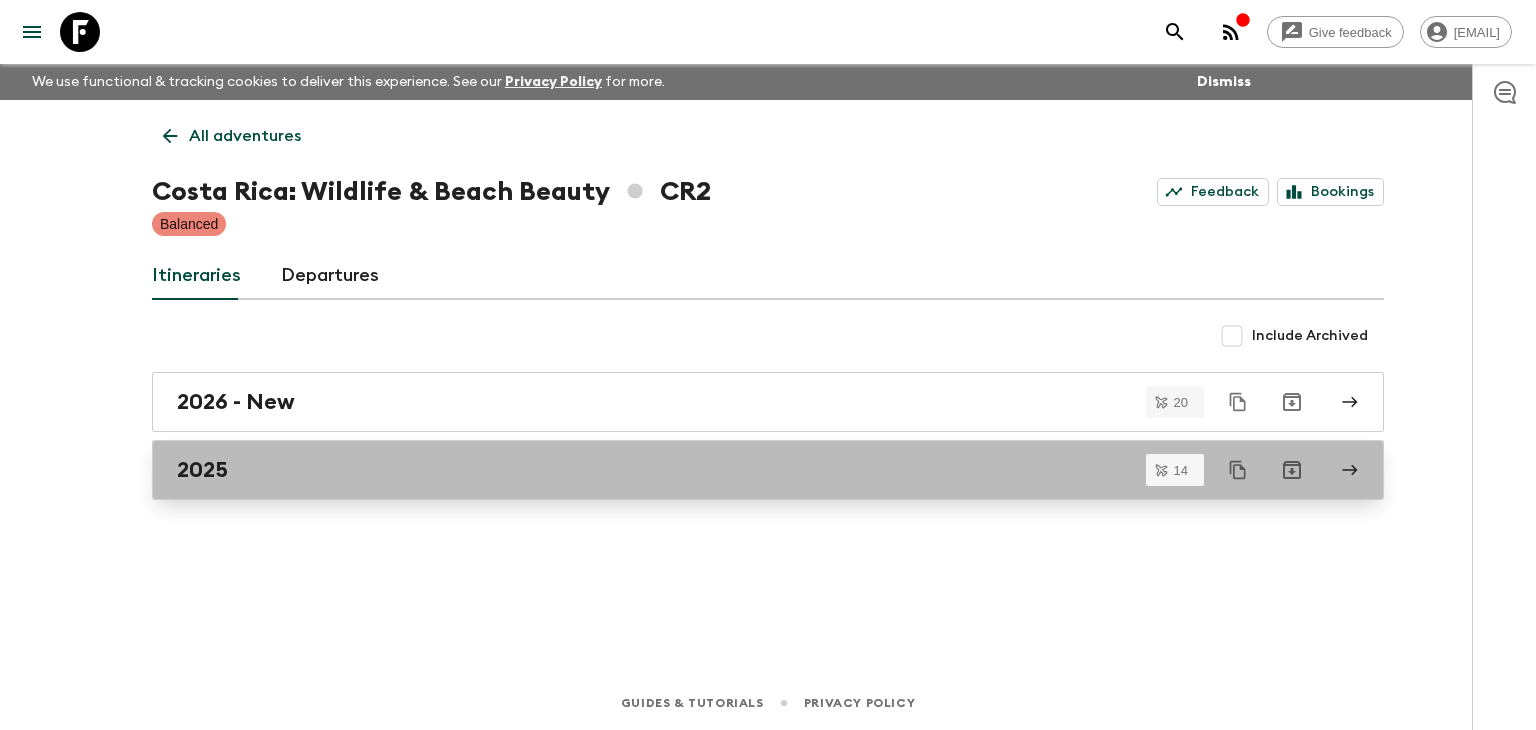 click on "2025" at bounding box center [749, 470] 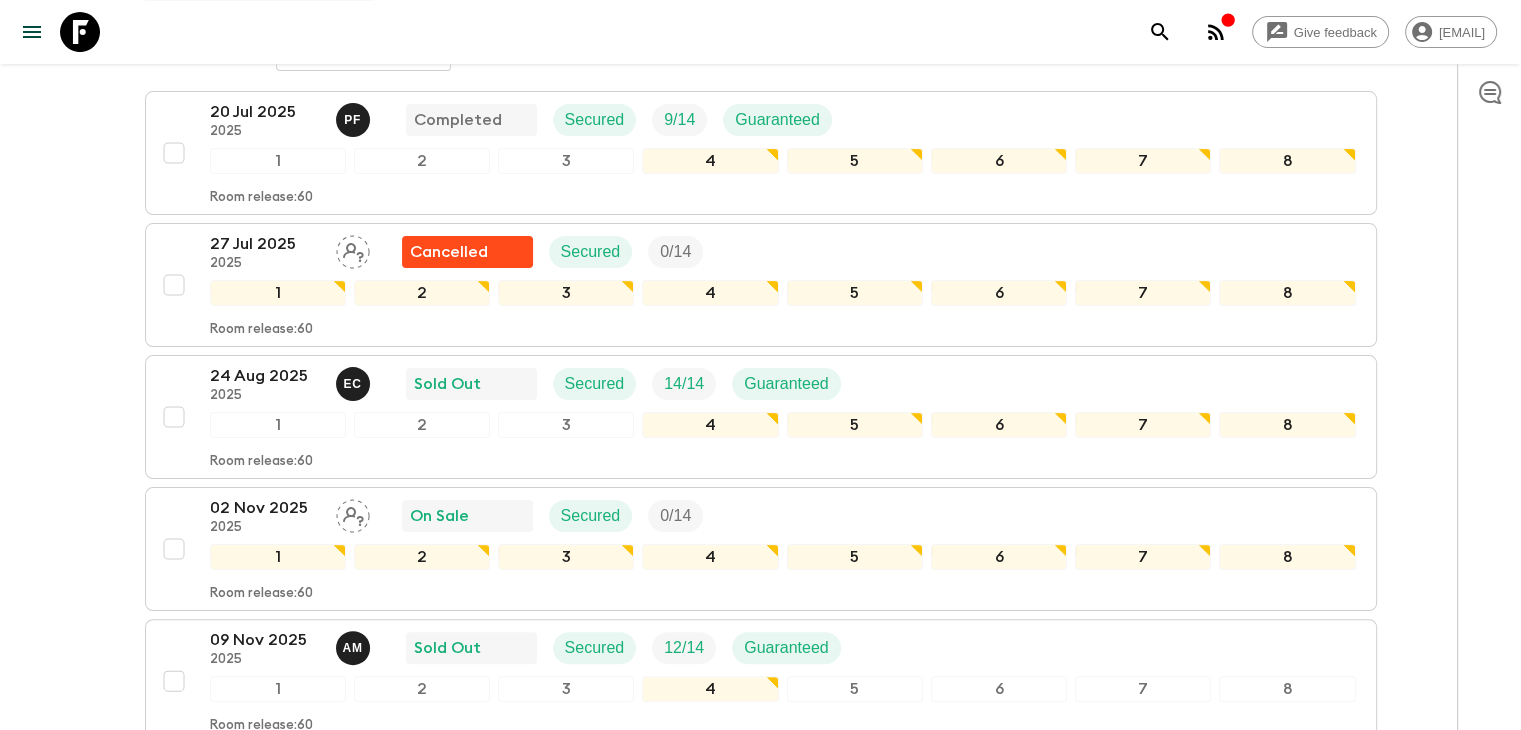 scroll, scrollTop: 364, scrollLeft: 0, axis: vertical 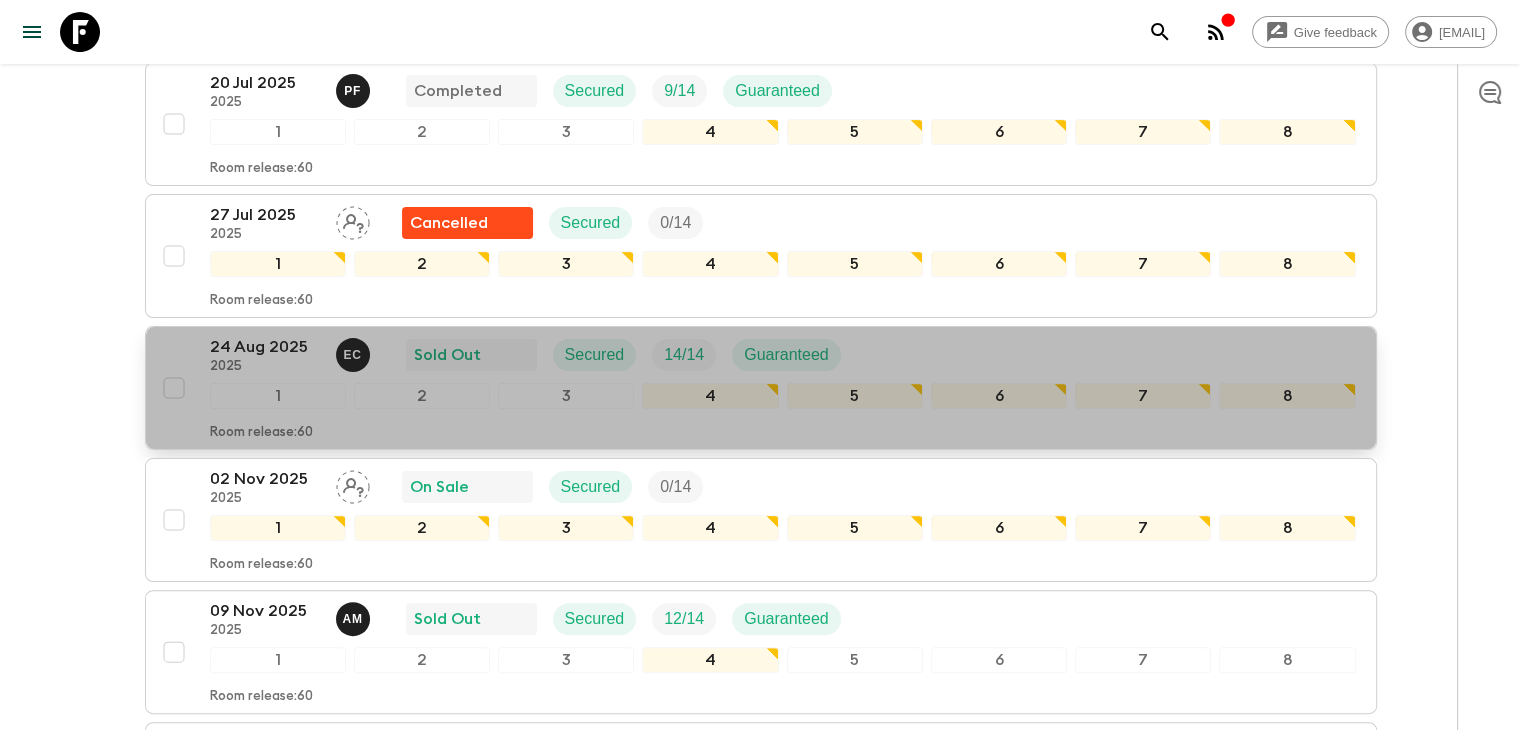 click on "2025" at bounding box center (265, 367) 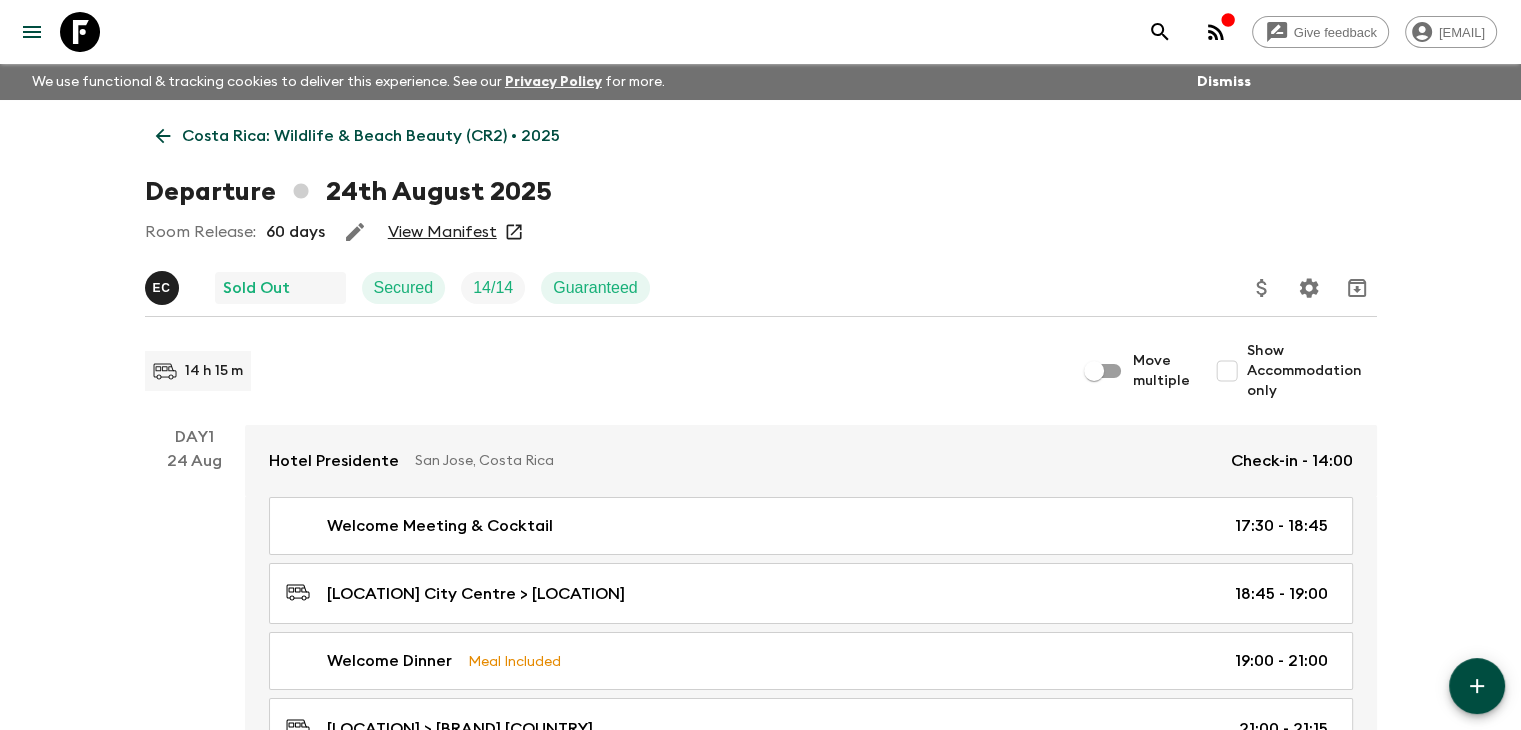 click on "View Manifest" at bounding box center [442, 232] 